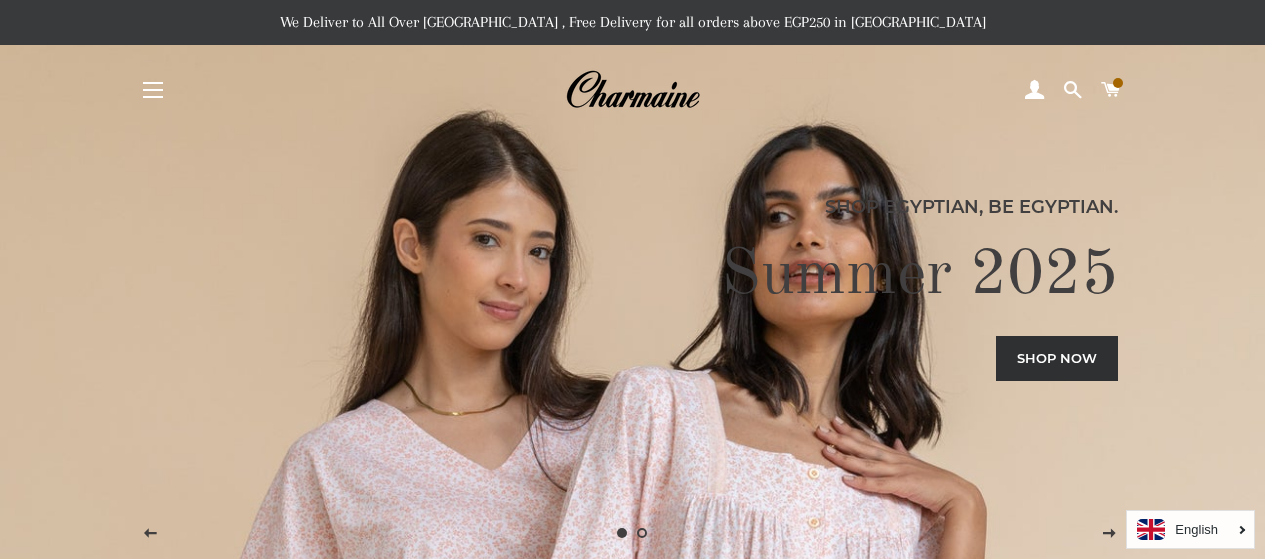 scroll, scrollTop: 0, scrollLeft: 0, axis: both 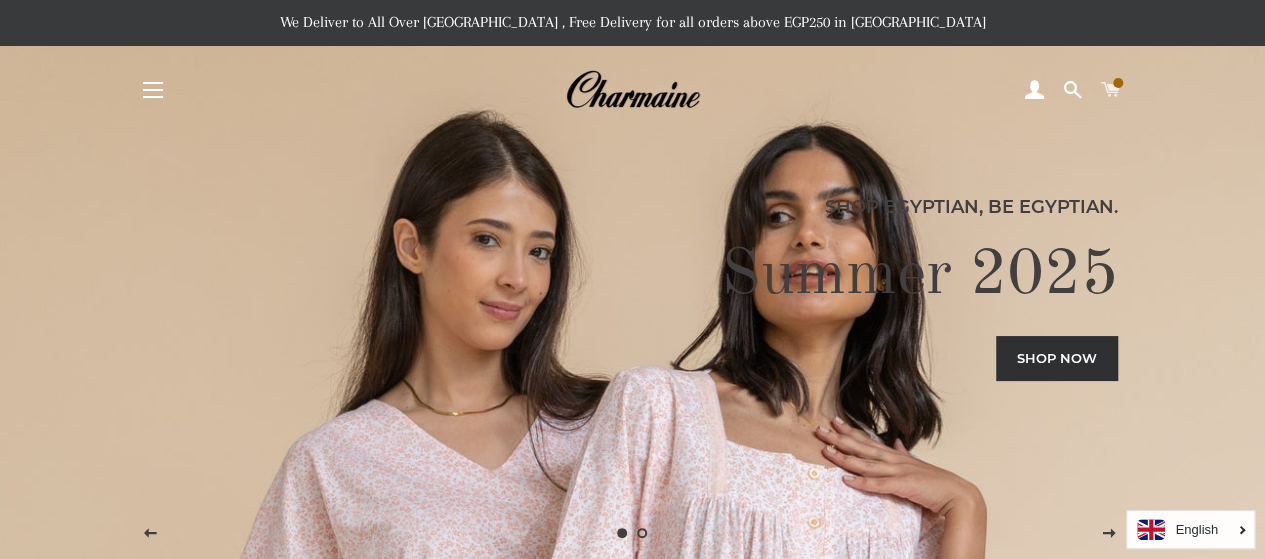 click at bounding box center (1118, 83) 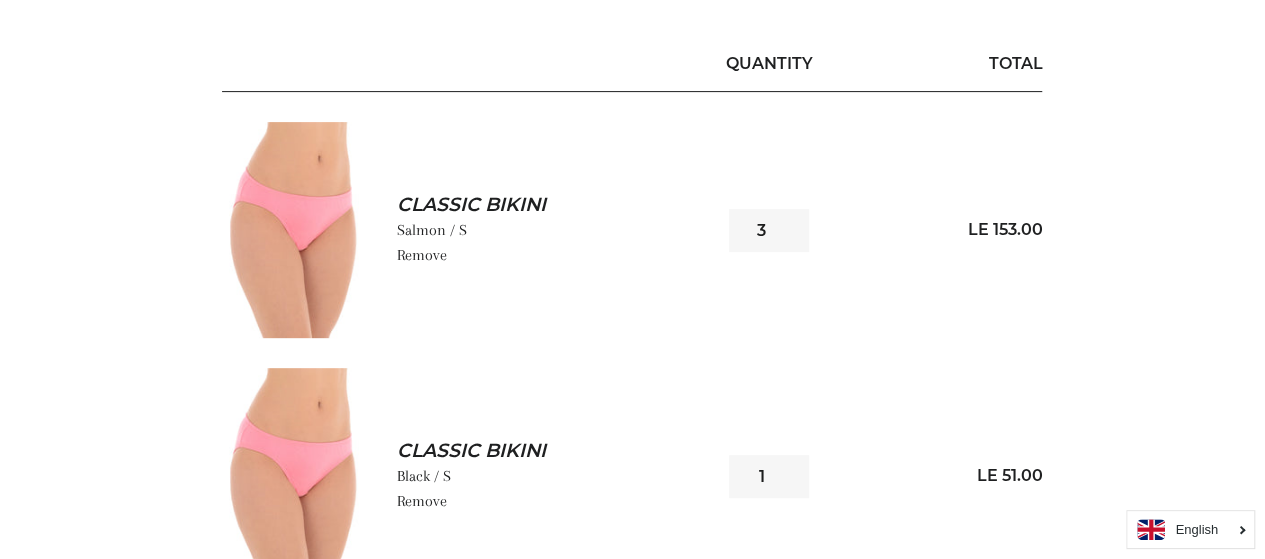 scroll, scrollTop: 0, scrollLeft: 0, axis: both 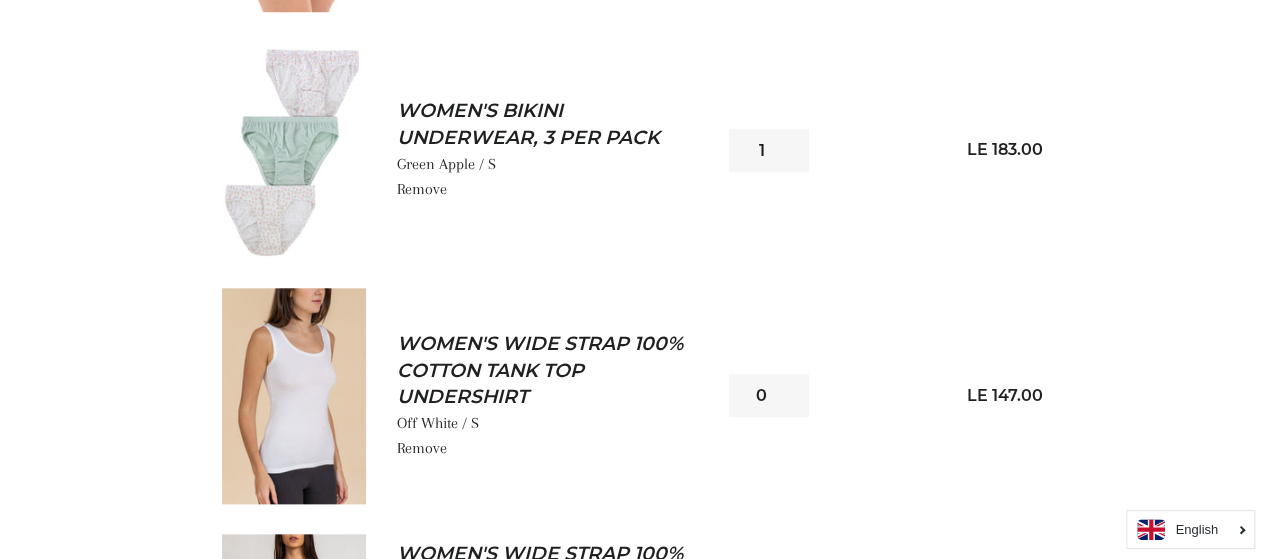 type on "0" 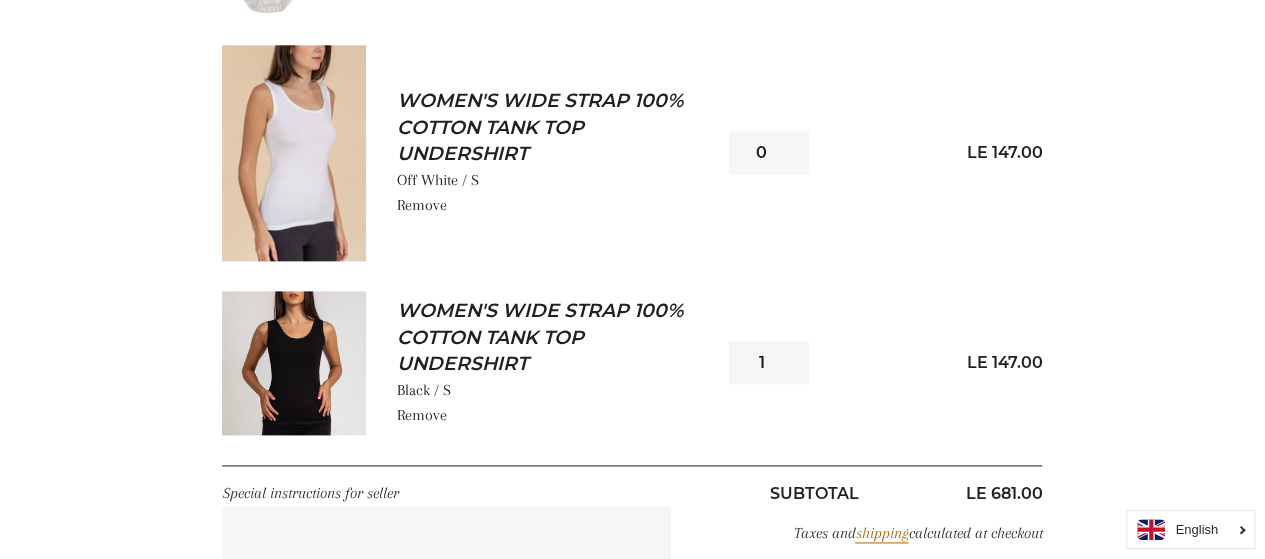 scroll, scrollTop: 1117, scrollLeft: 0, axis: vertical 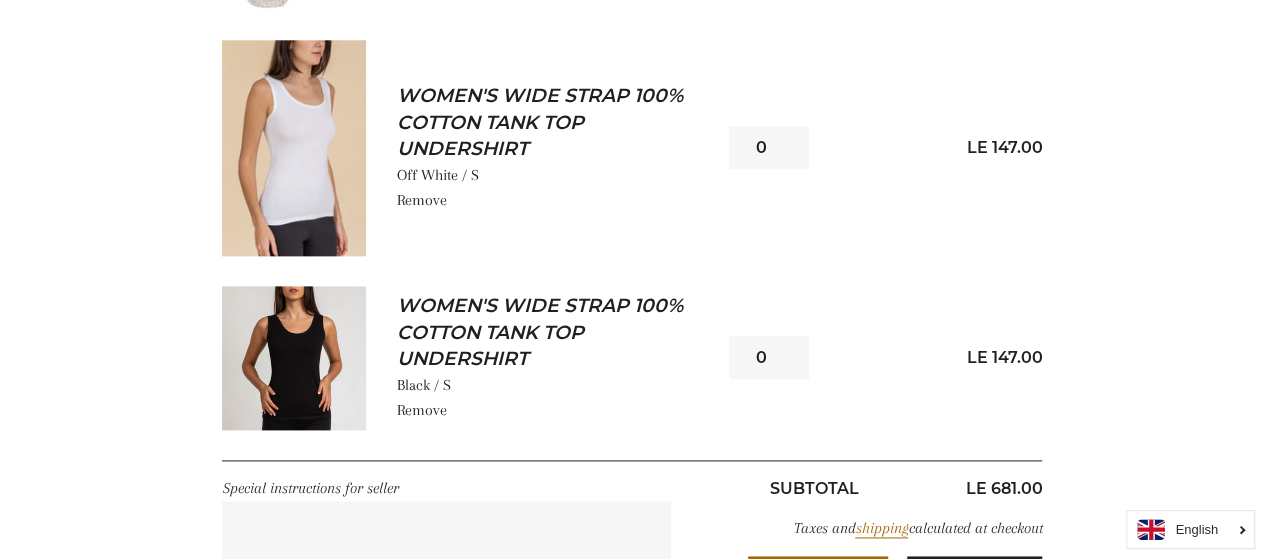 click on "0" at bounding box center [769, 357] 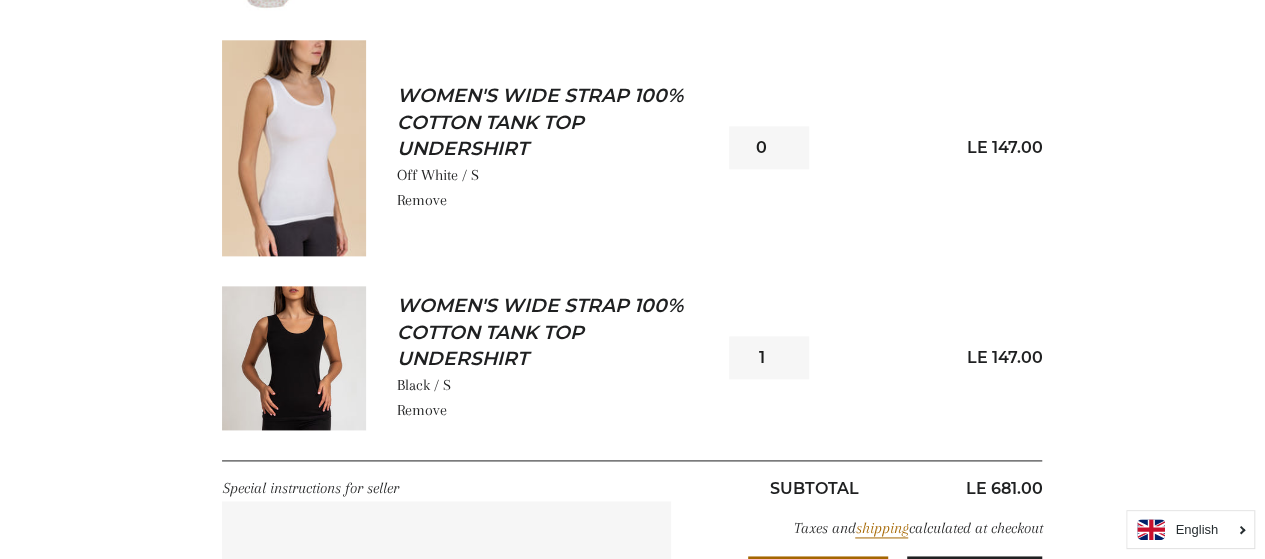 type on "1" 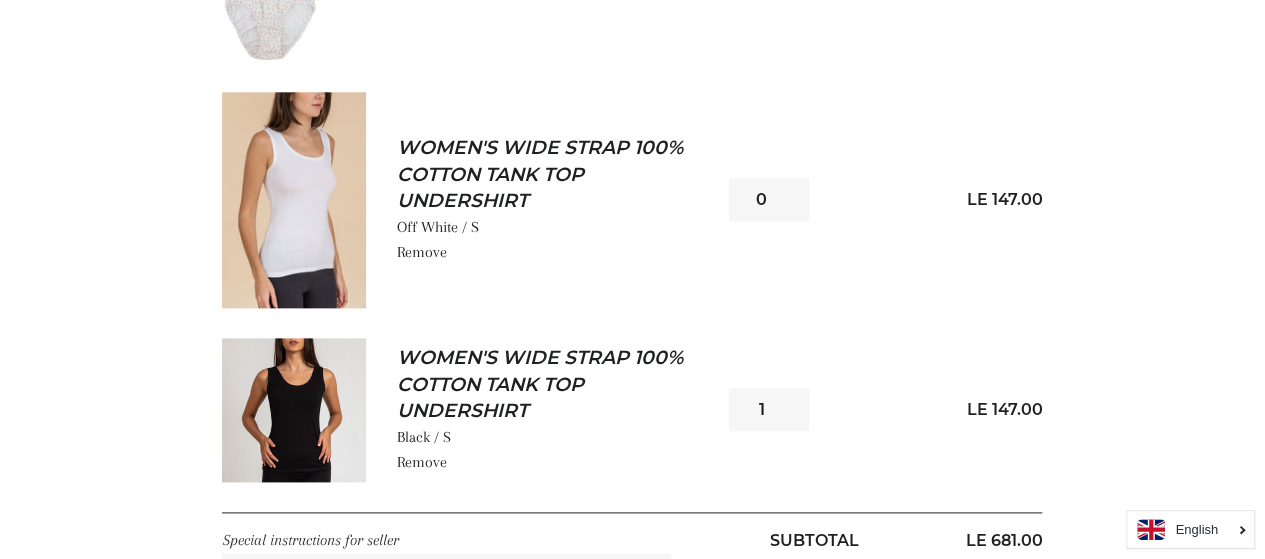 scroll, scrollTop: 1081, scrollLeft: 0, axis: vertical 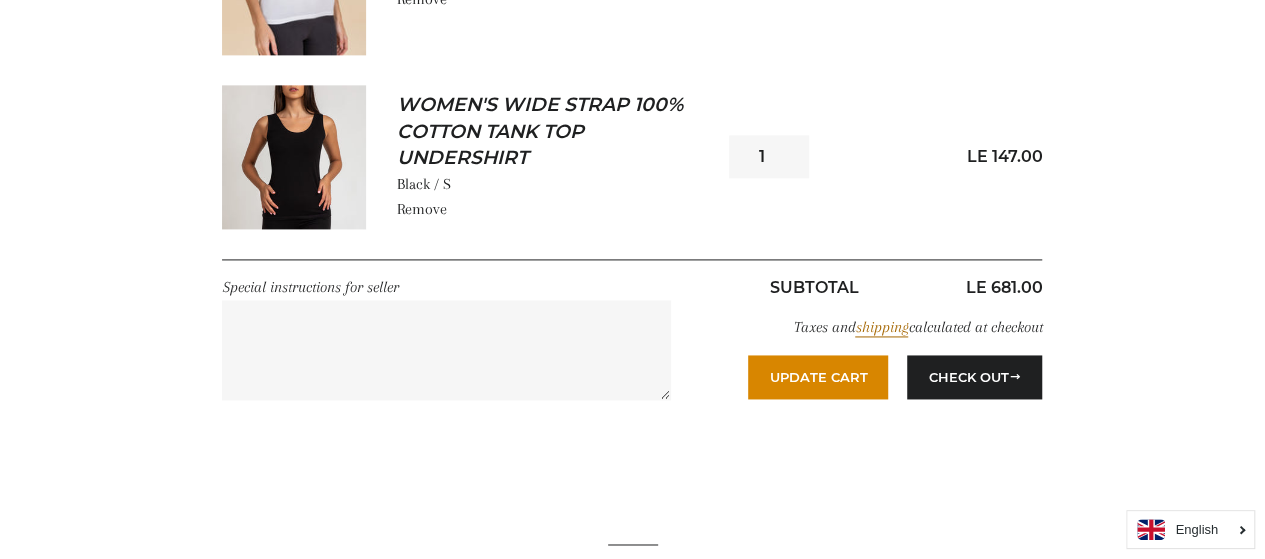 click on "Update Cart" at bounding box center [818, 377] 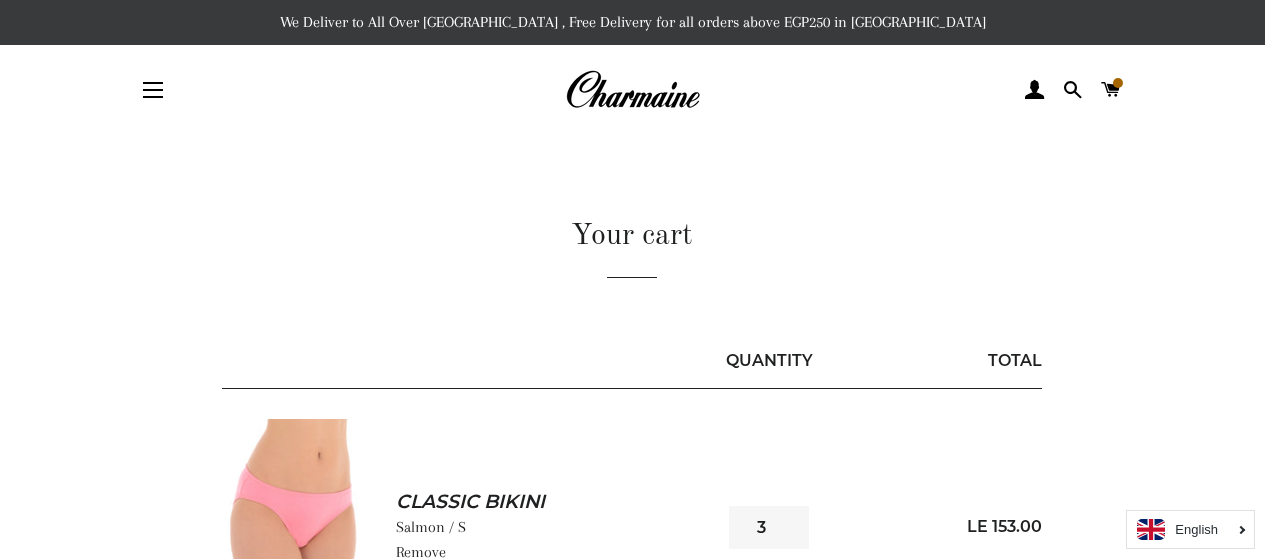 scroll, scrollTop: 0, scrollLeft: 0, axis: both 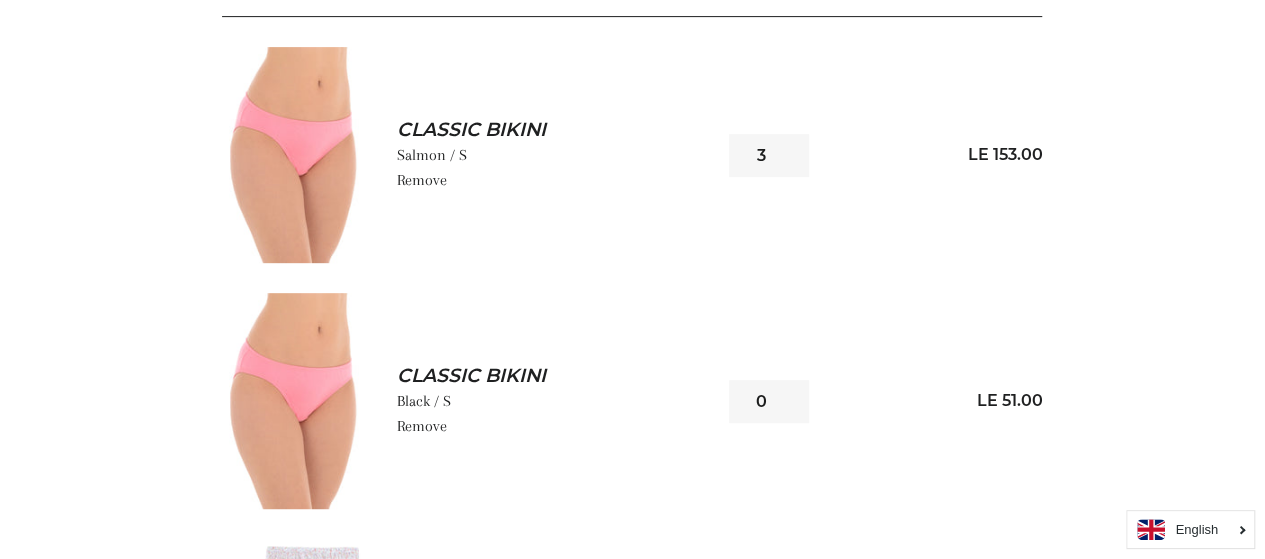 type on "0" 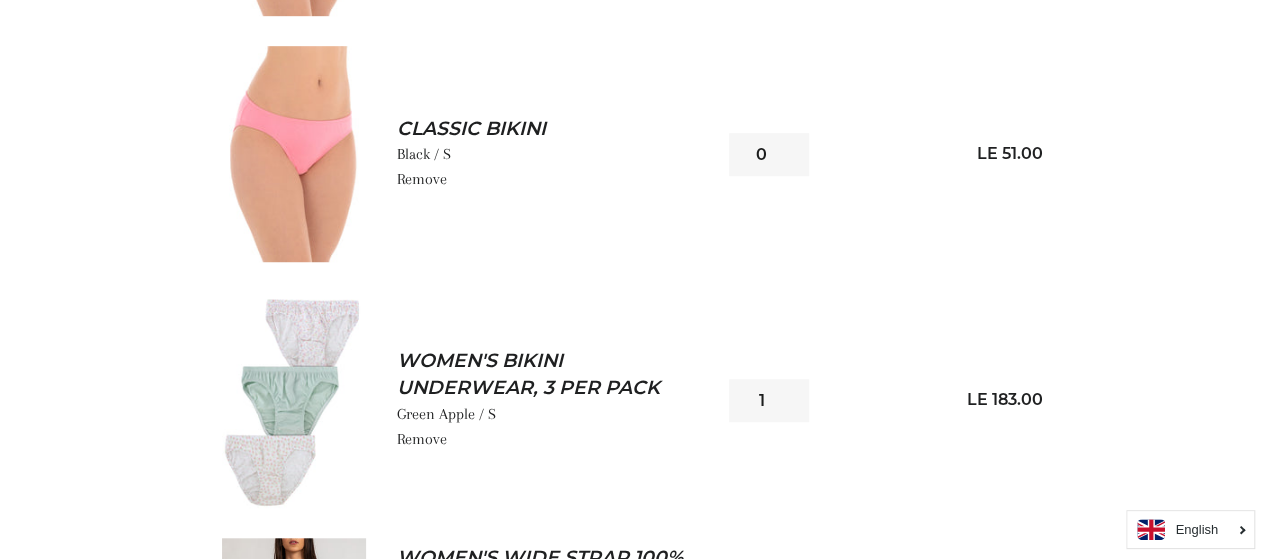 scroll, scrollTop: 621, scrollLeft: 0, axis: vertical 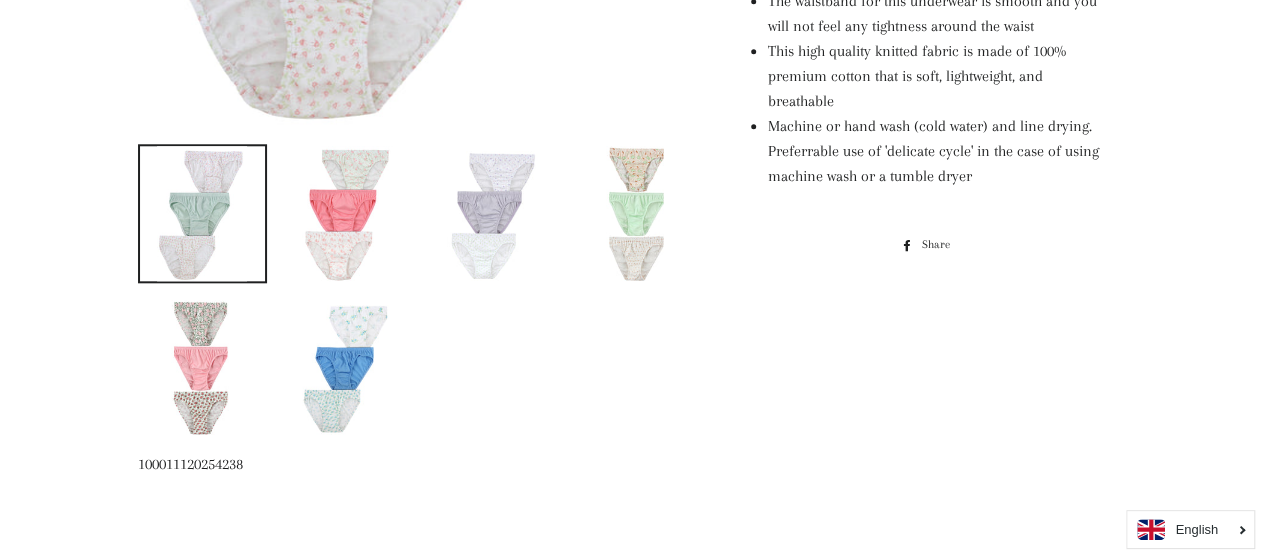 click at bounding box center [347, 213] 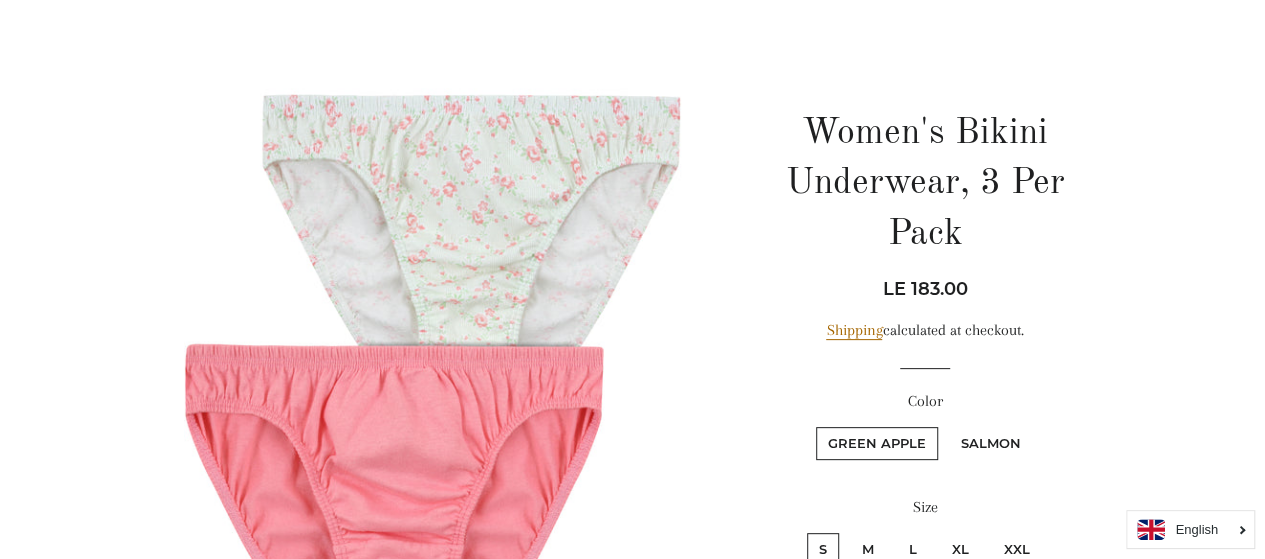 scroll, scrollTop: 672, scrollLeft: 0, axis: vertical 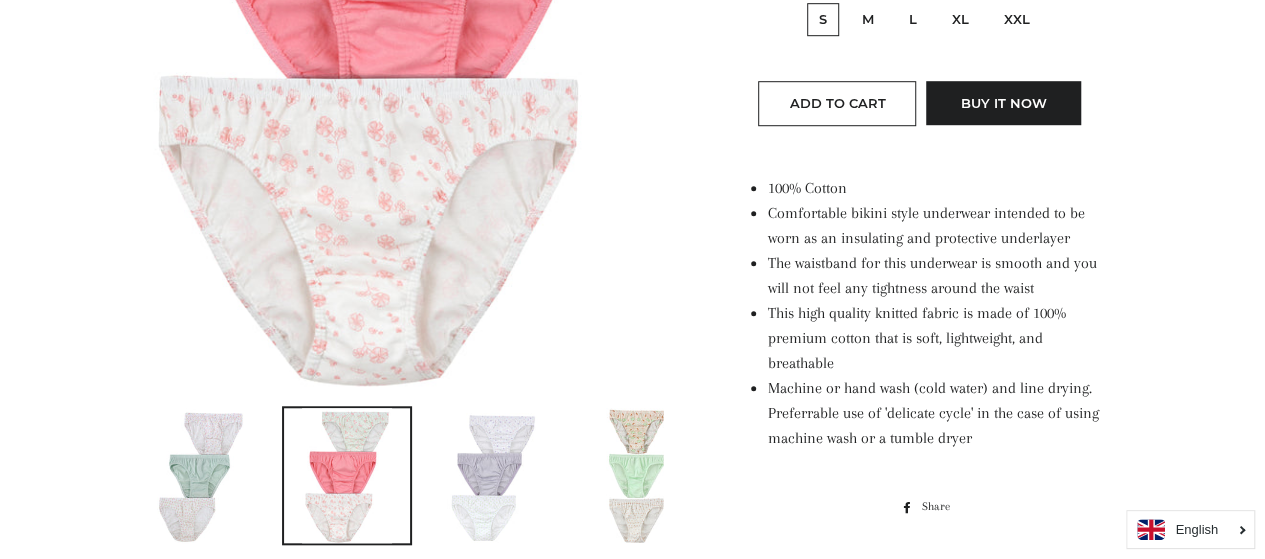 click at bounding box center [637, 475] 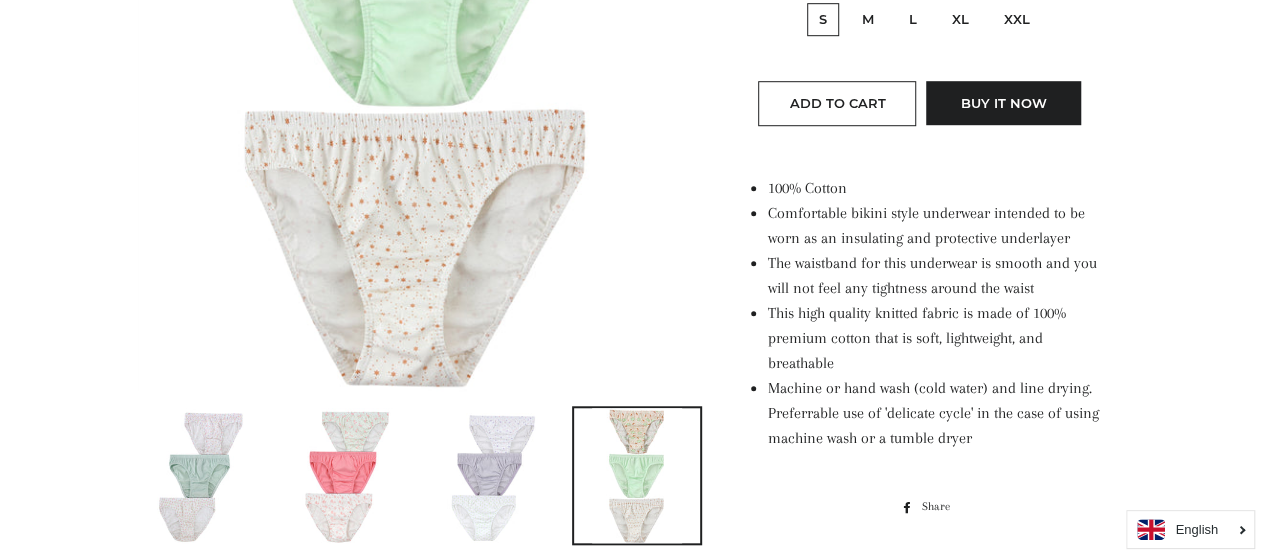 click at bounding box center (492, 475) 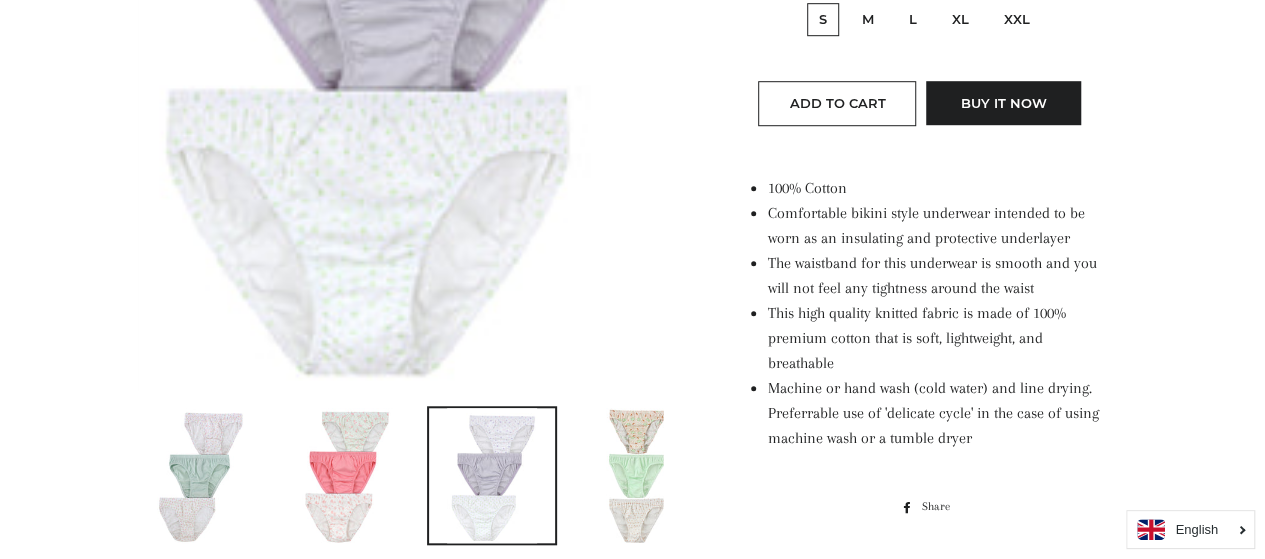 scroll, scrollTop: 1520, scrollLeft: 0, axis: vertical 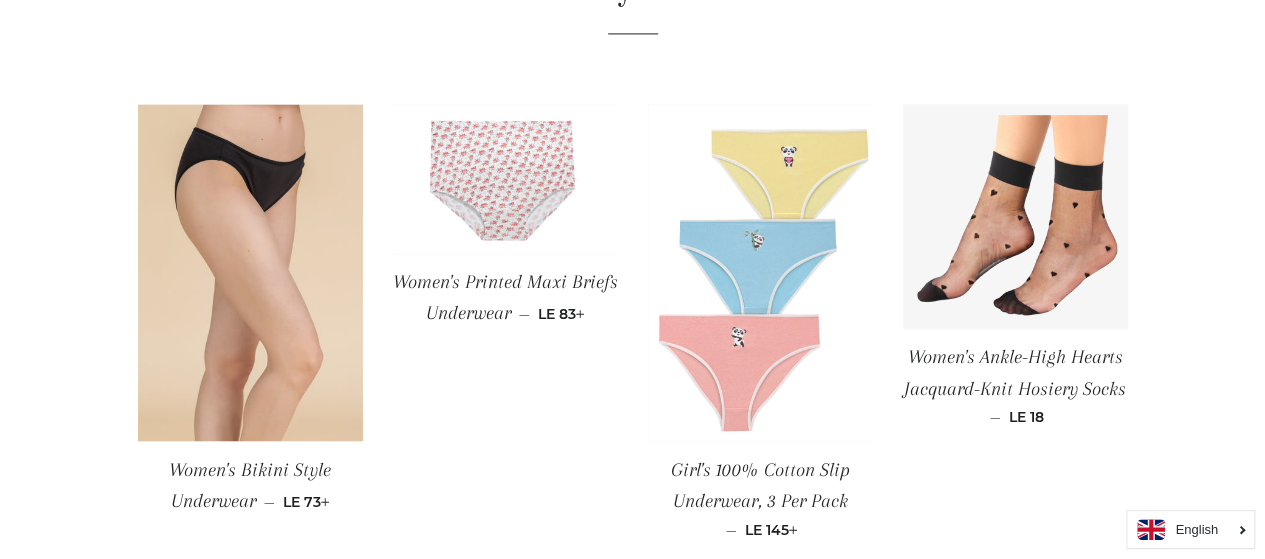 click at bounding box center (760, 273) 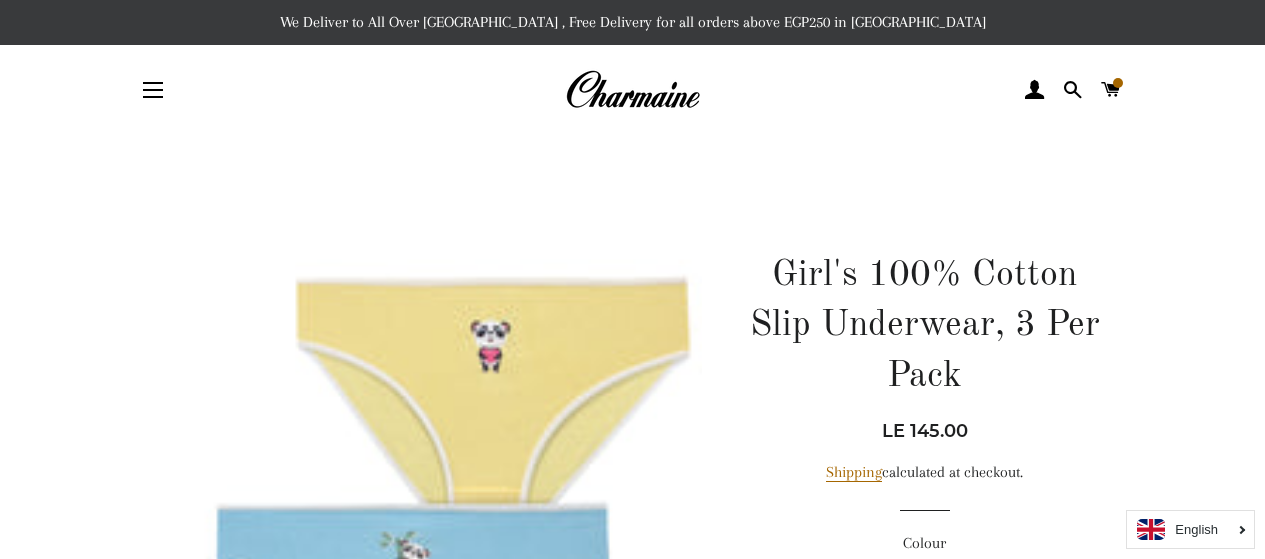 scroll, scrollTop: 0, scrollLeft: 0, axis: both 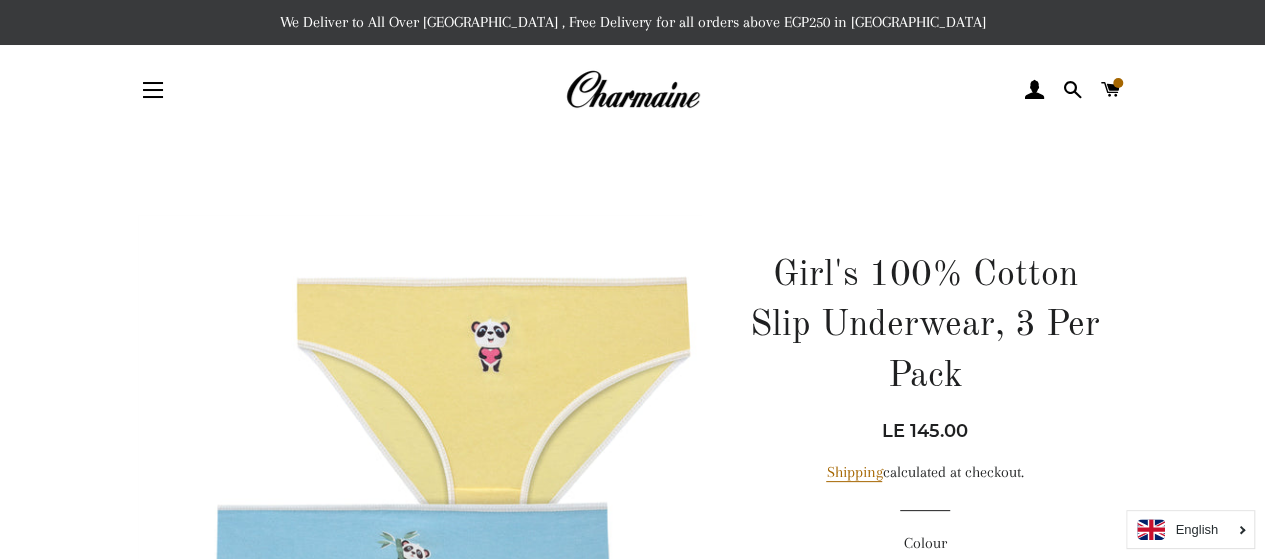 drag, startPoint x: 0, startPoint y: 0, endPoint x: 1279, endPoint y: 0, distance: 1279 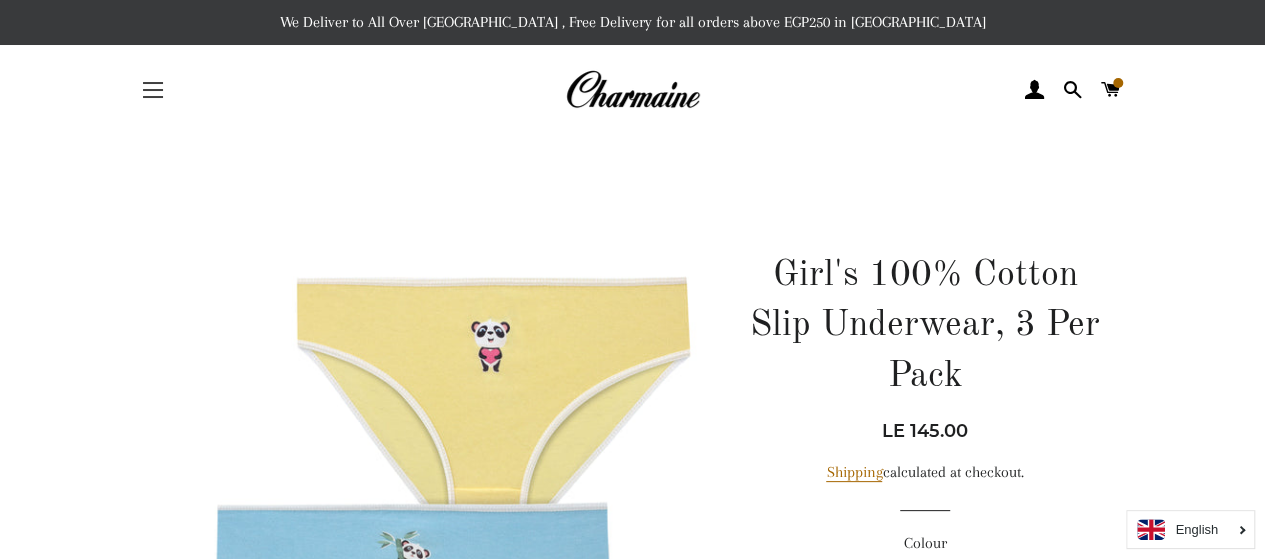 click at bounding box center [153, 90] 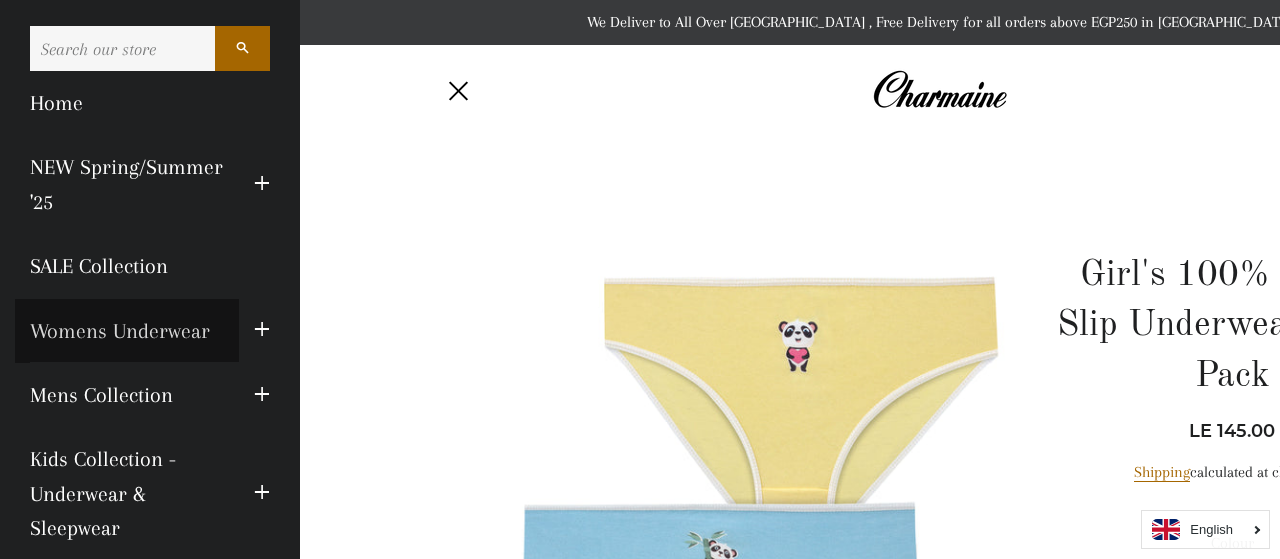 click on "Womens Underwear" at bounding box center (127, 331) 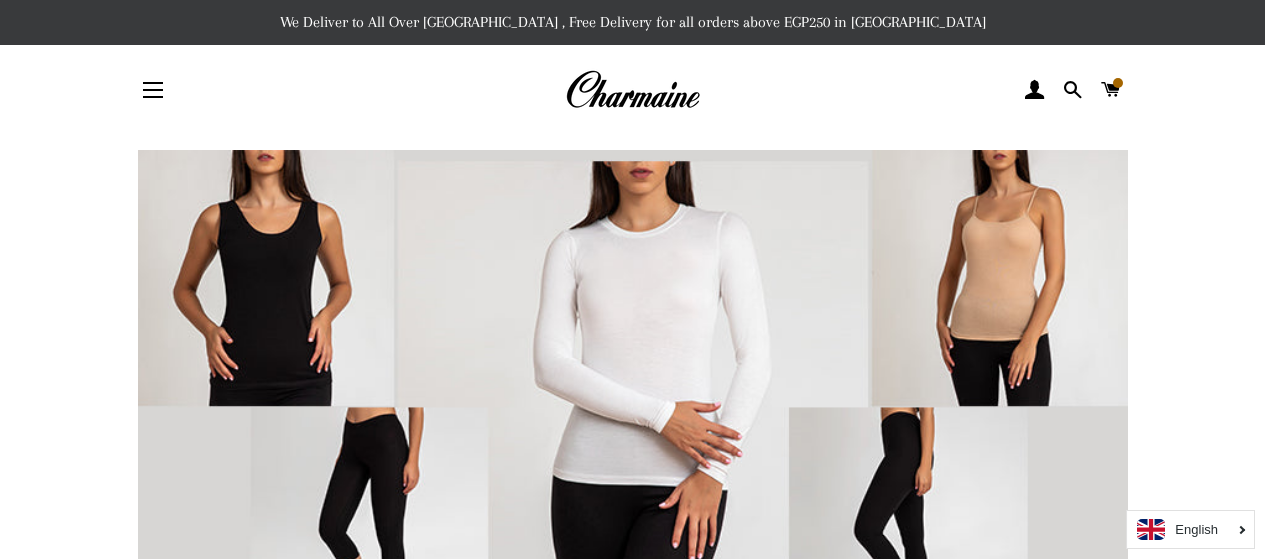 scroll, scrollTop: 0, scrollLeft: 0, axis: both 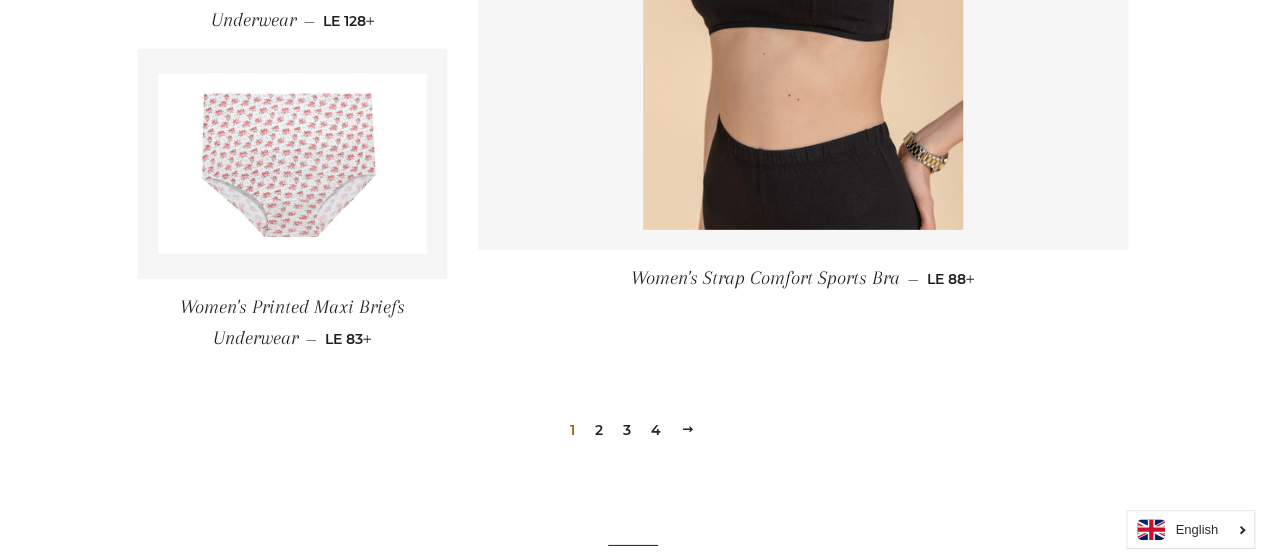 click on "2" at bounding box center (599, 430) 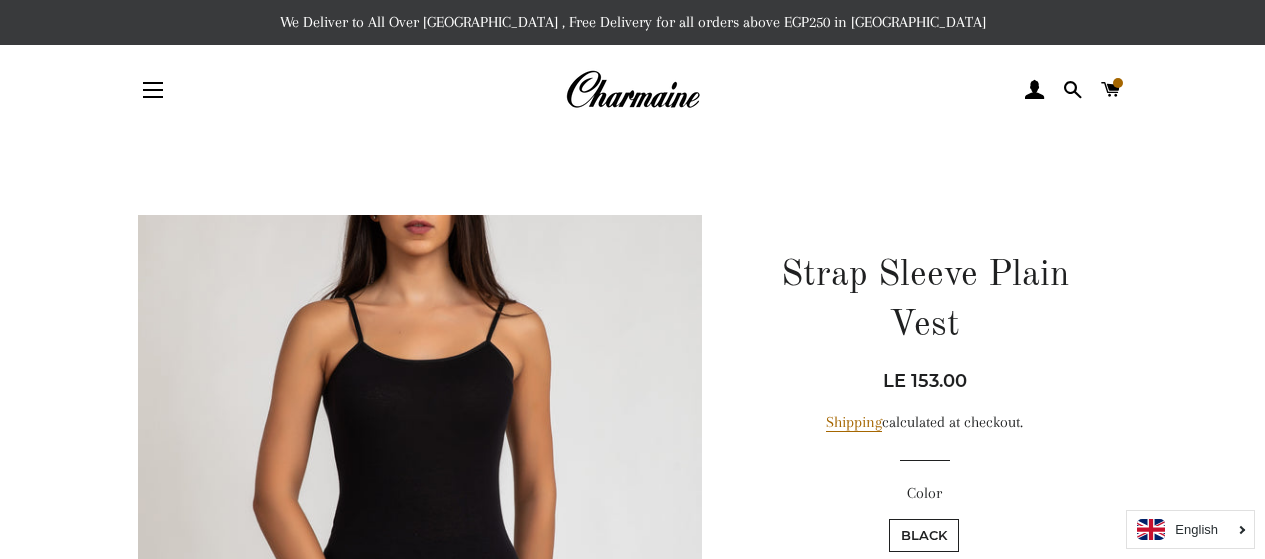 scroll, scrollTop: 0, scrollLeft: 0, axis: both 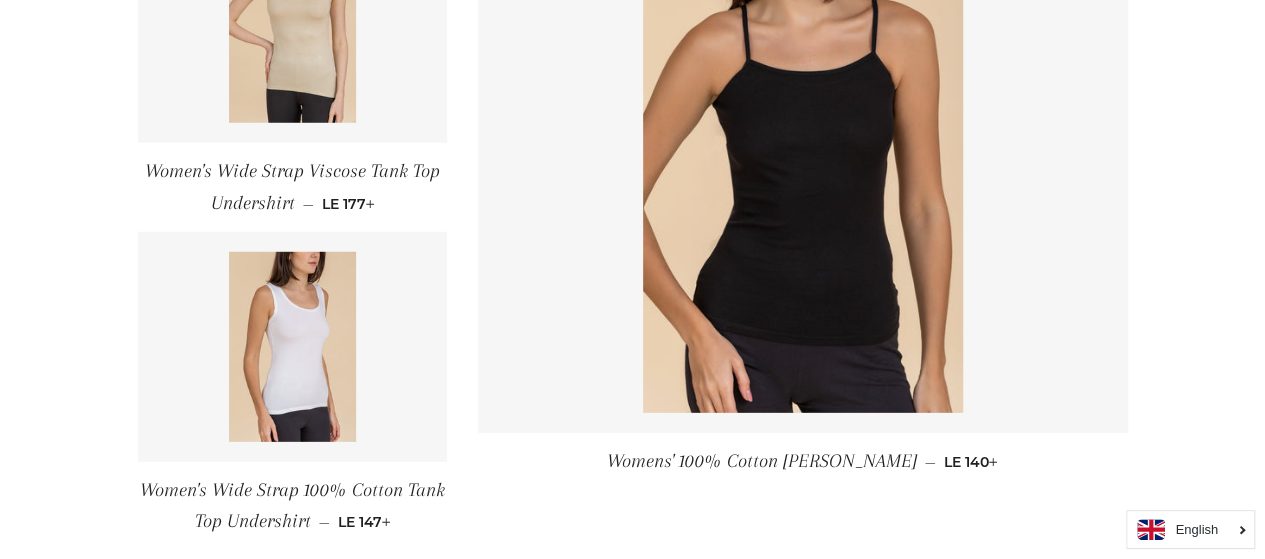 drag, startPoint x: 1262, startPoint y: 436, endPoint x: 1276, endPoint y: 473, distance: 39.56008 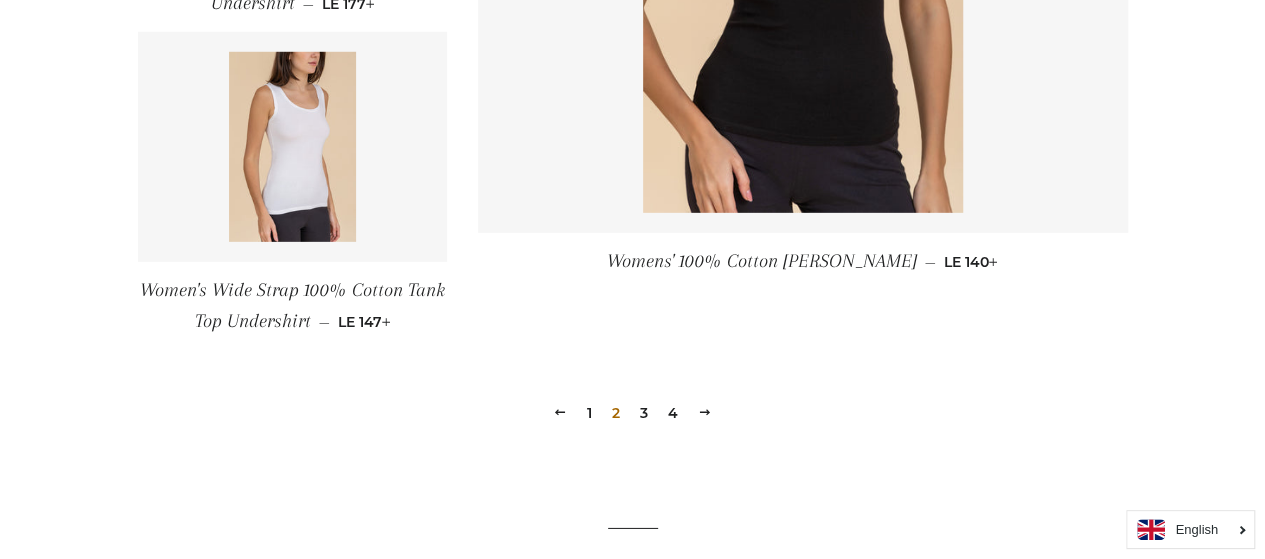 scroll, scrollTop: 2965, scrollLeft: 0, axis: vertical 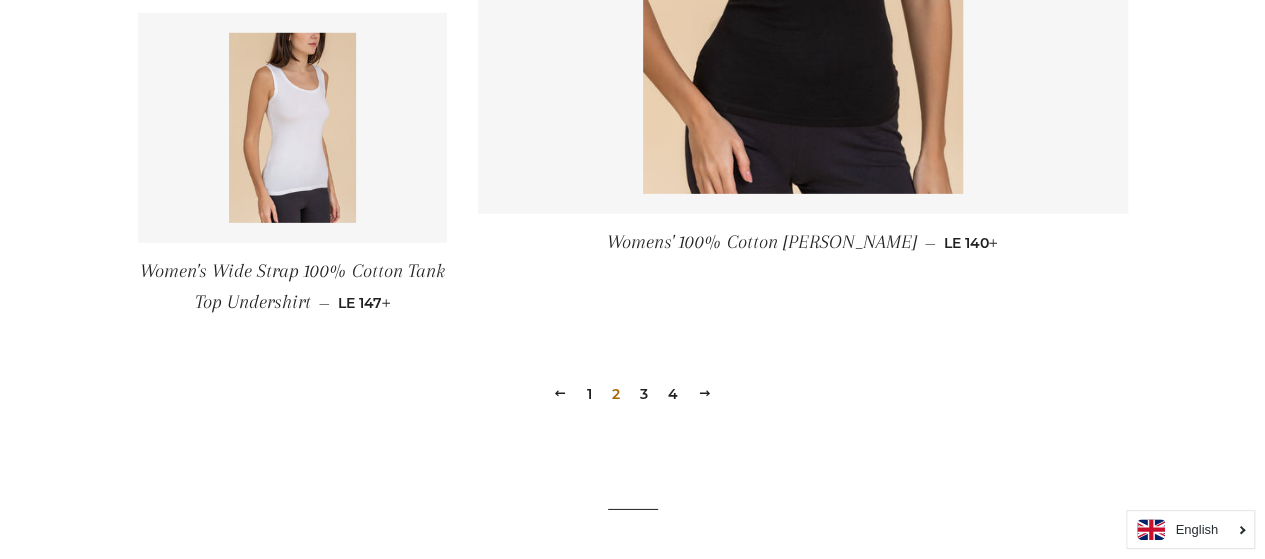 click on "3" at bounding box center (644, 394) 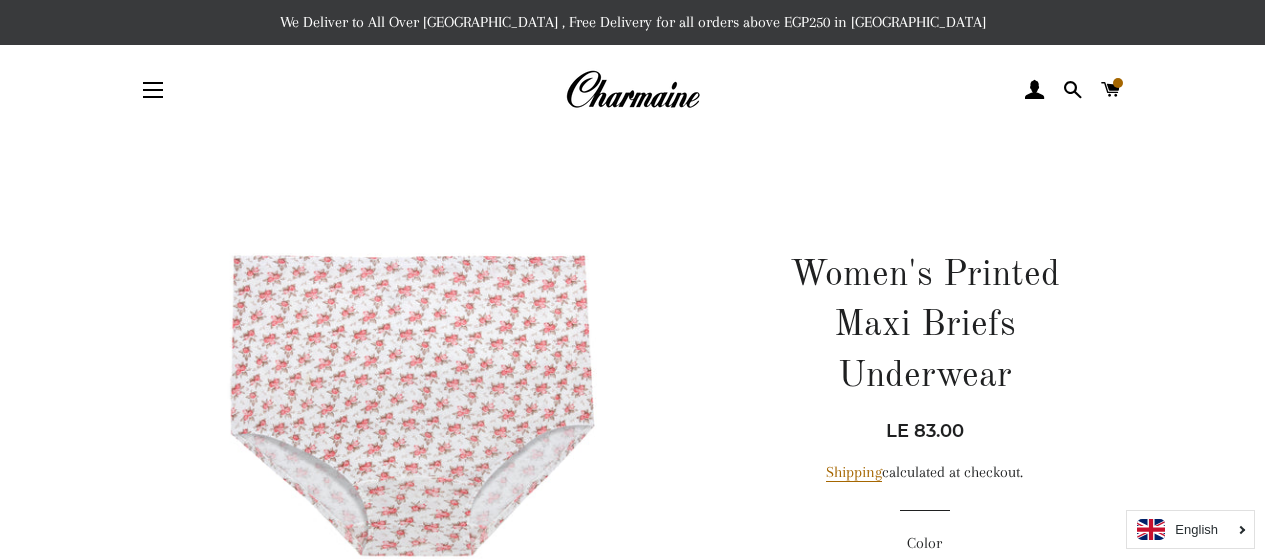 scroll, scrollTop: 0, scrollLeft: 0, axis: both 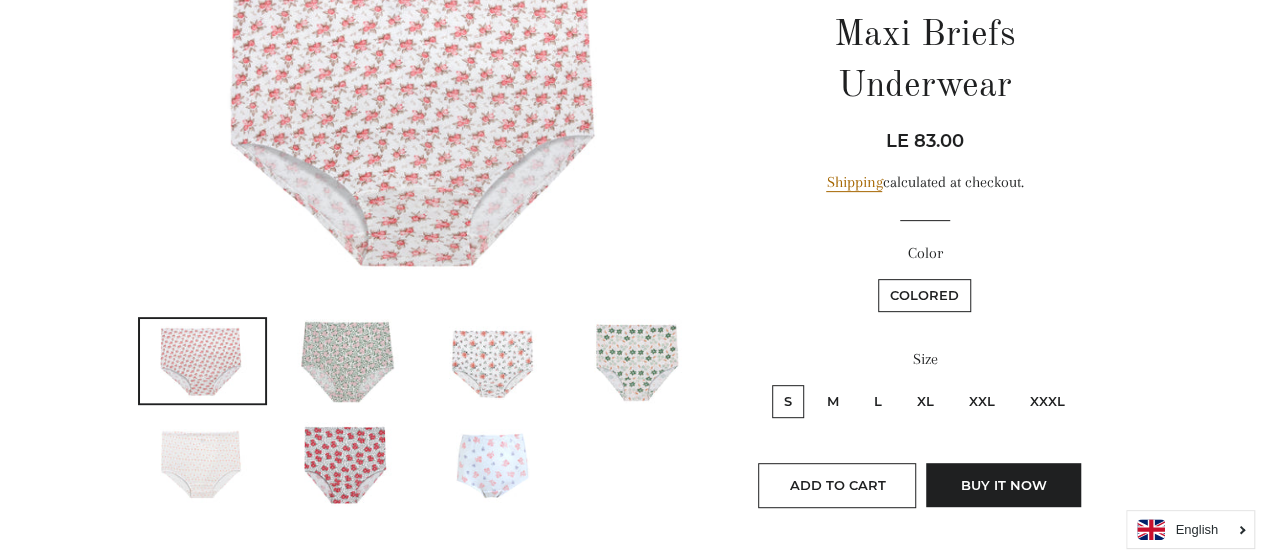 click at bounding box center (347, 464) 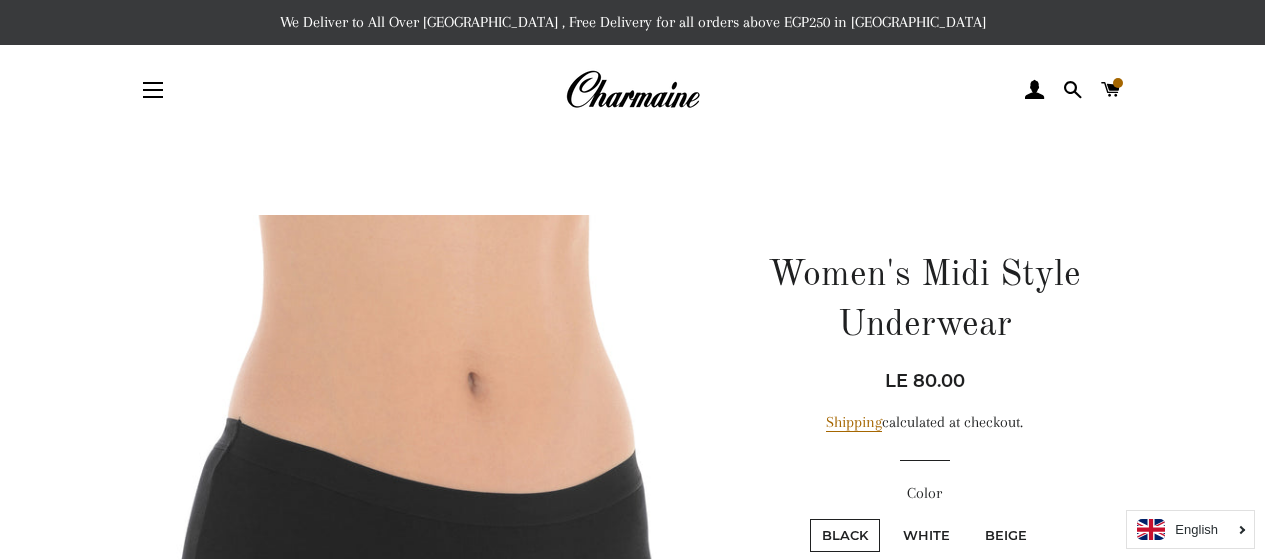 scroll, scrollTop: 0, scrollLeft: 0, axis: both 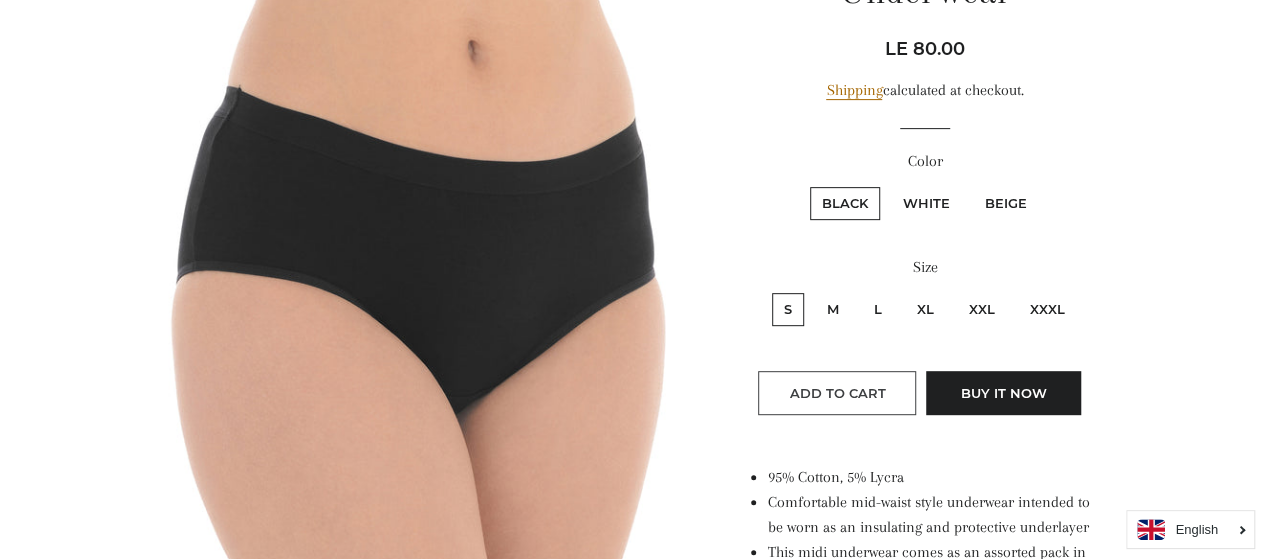 click on "Add to Cart" at bounding box center [837, 393] 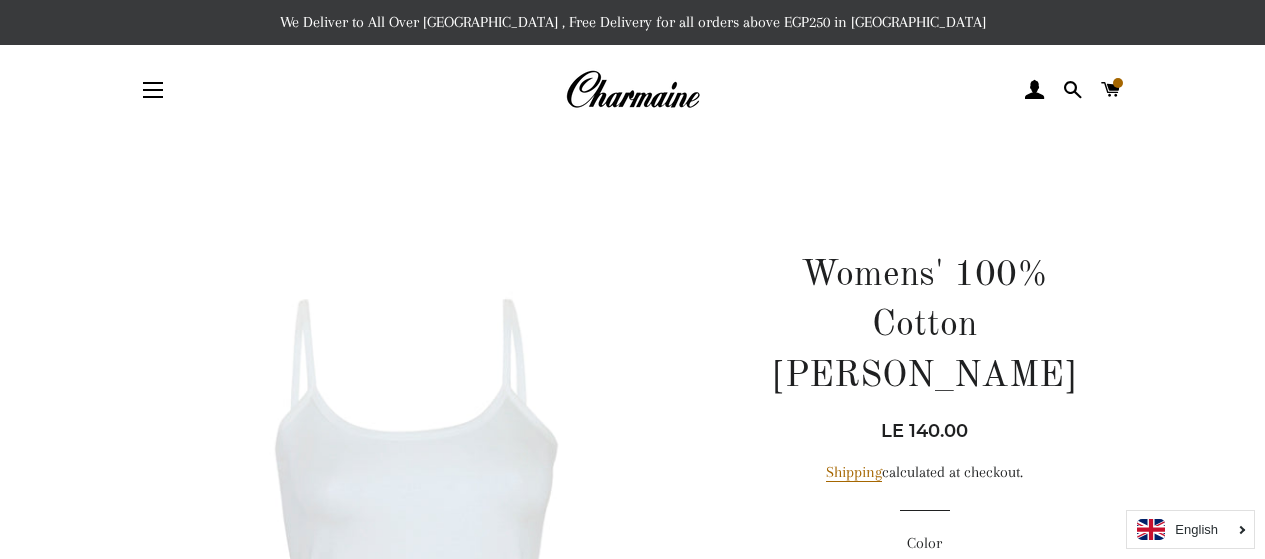 scroll, scrollTop: 0, scrollLeft: 0, axis: both 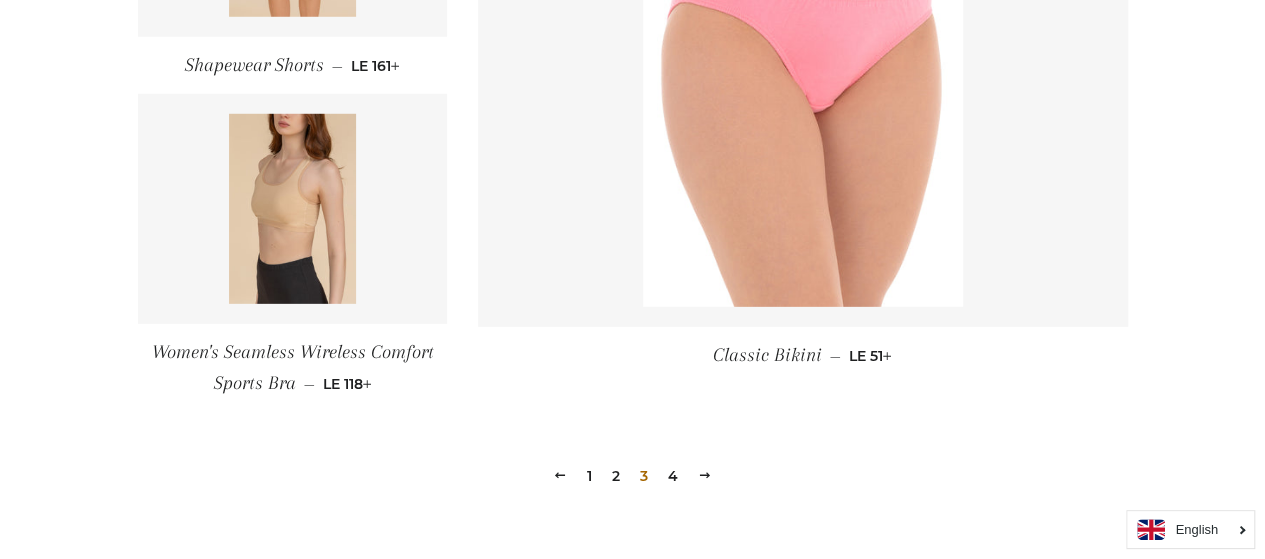 click on "4" at bounding box center [673, 476] 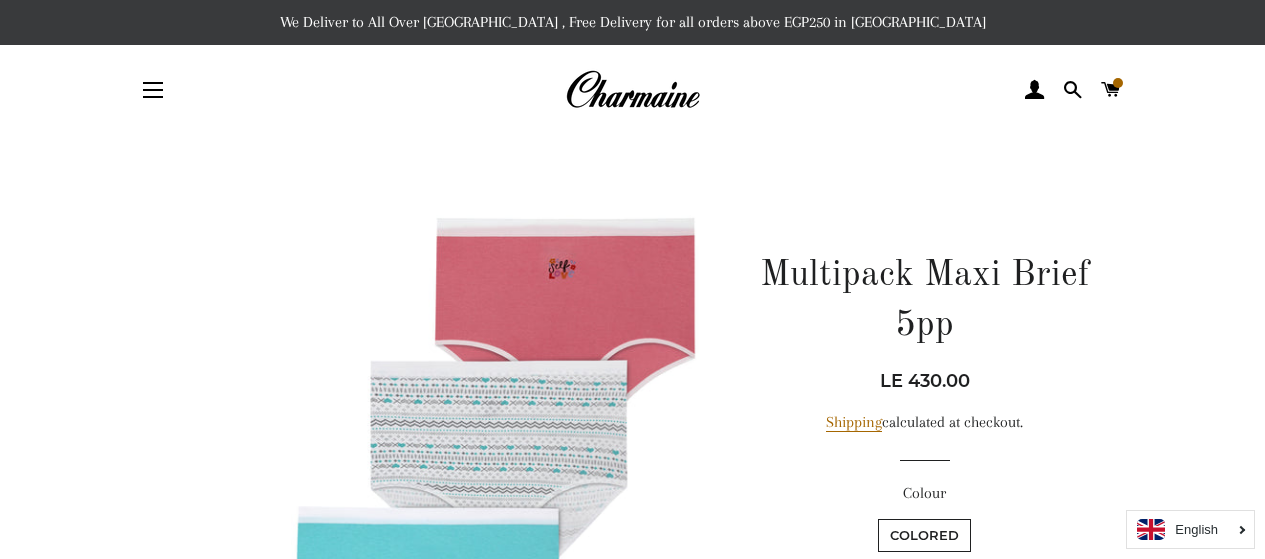 scroll, scrollTop: 0, scrollLeft: 0, axis: both 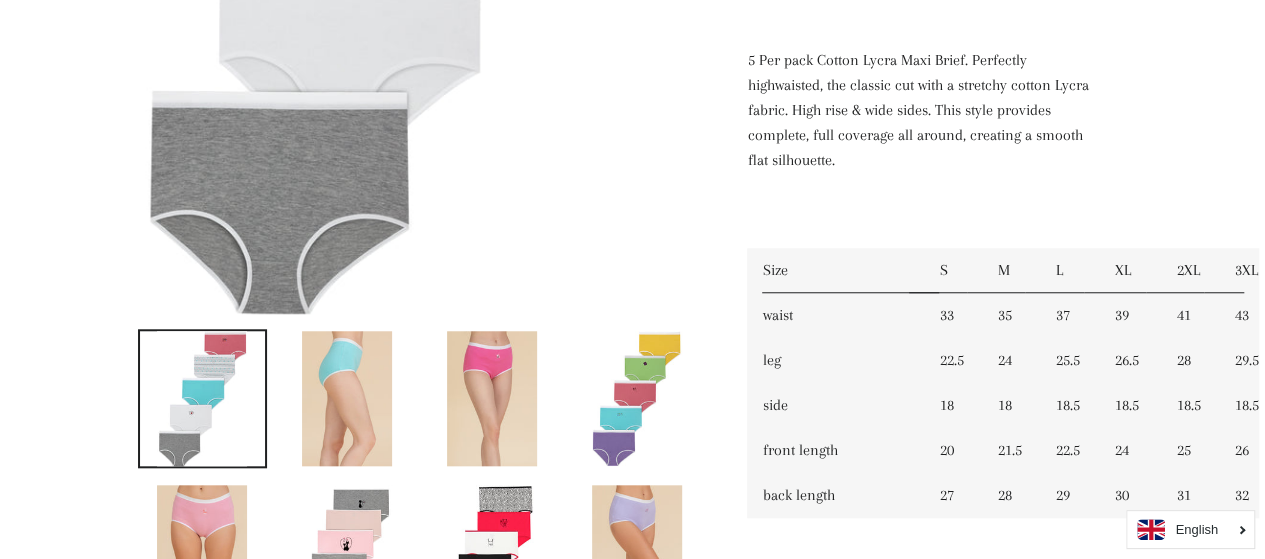click at bounding box center (492, 398) 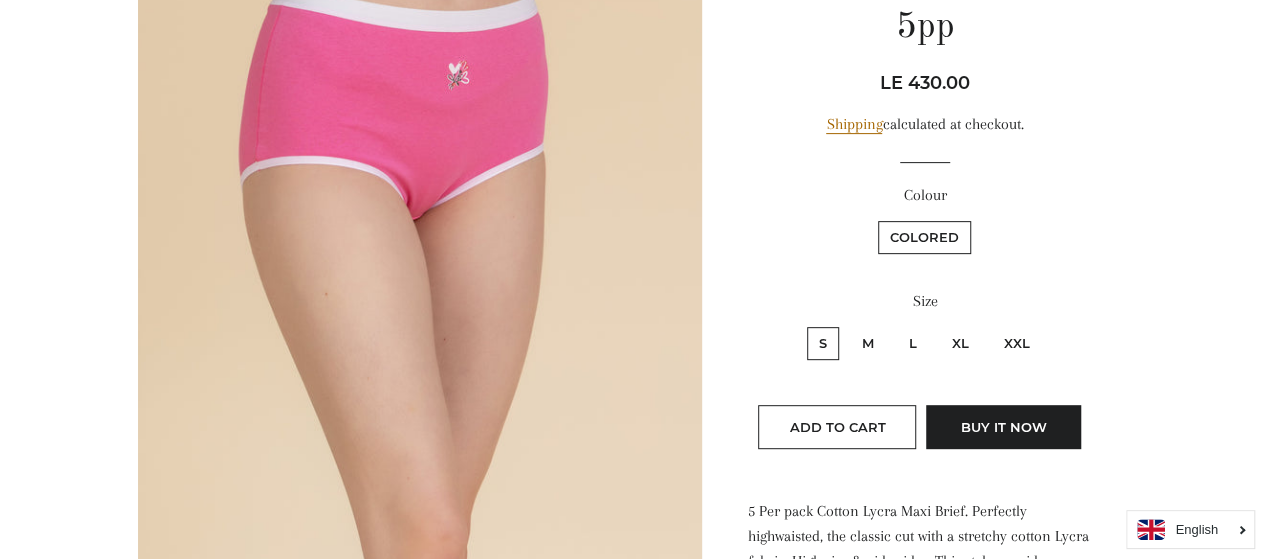 scroll, scrollTop: 453, scrollLeft: 0, axis: vertical 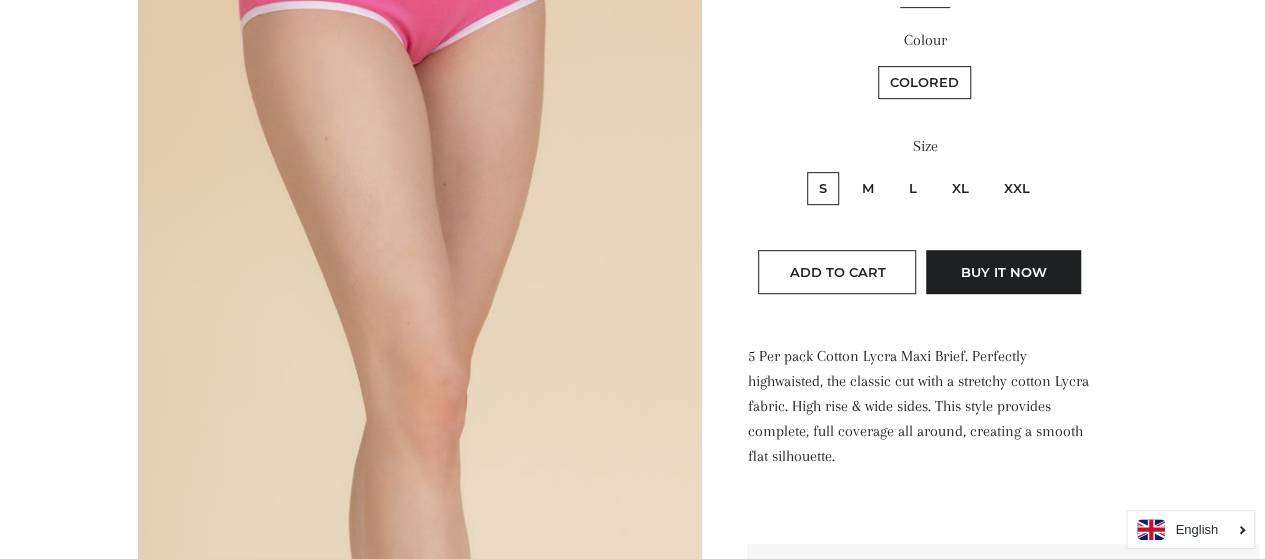 click on "Colored" at bounding box center (924, 82) 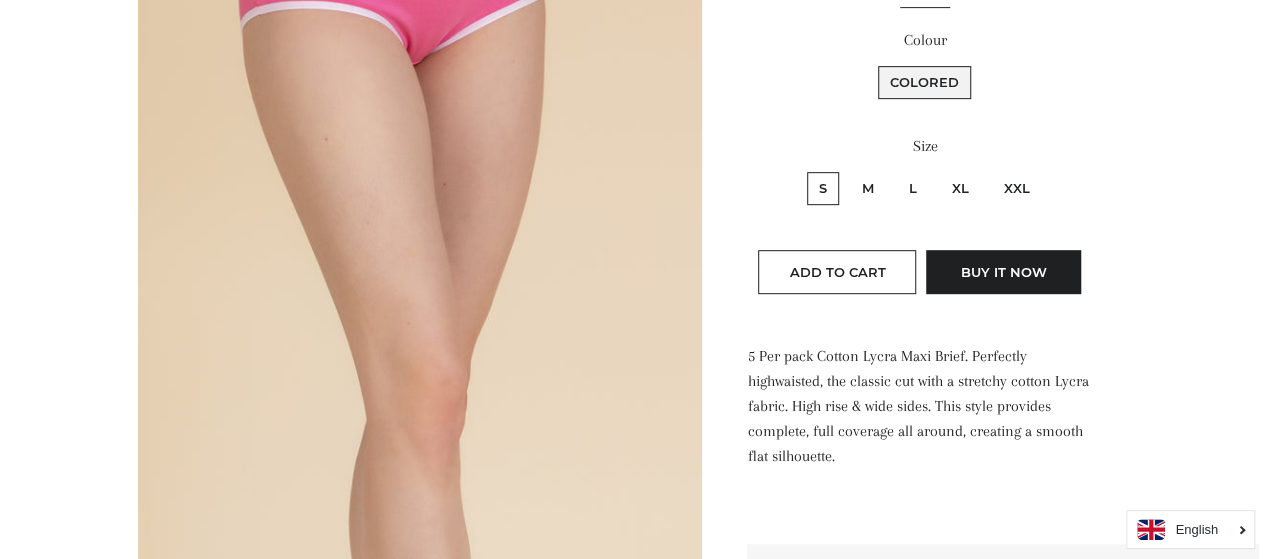 click on "Colored" at bounding box center [875, 63] 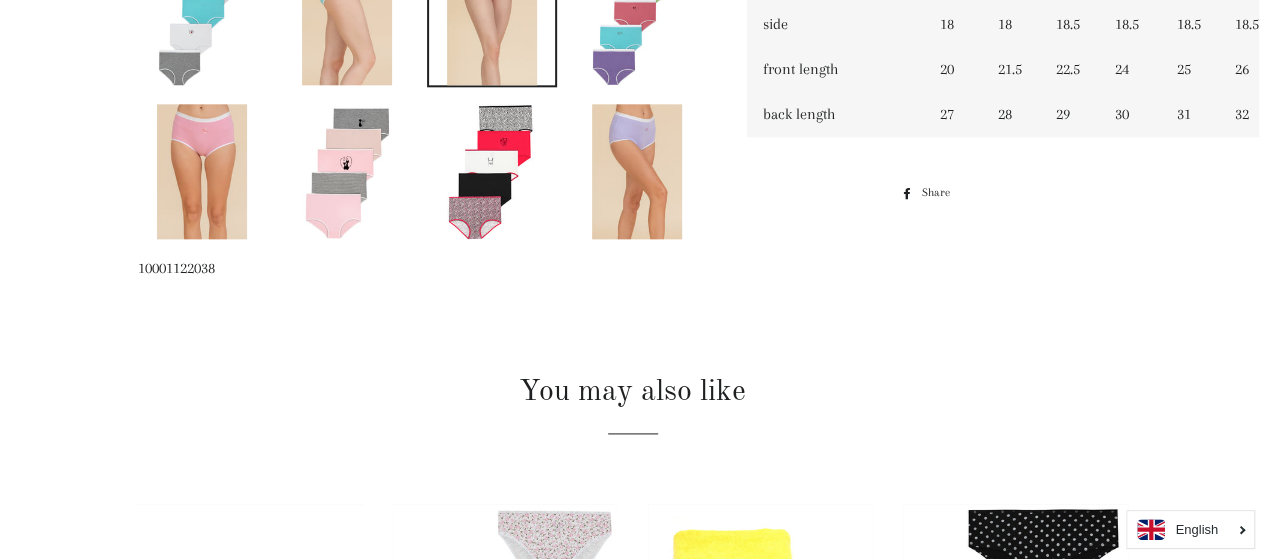 scroll, scrollTop: 1034, scrollLeft: 0, axis: vertical 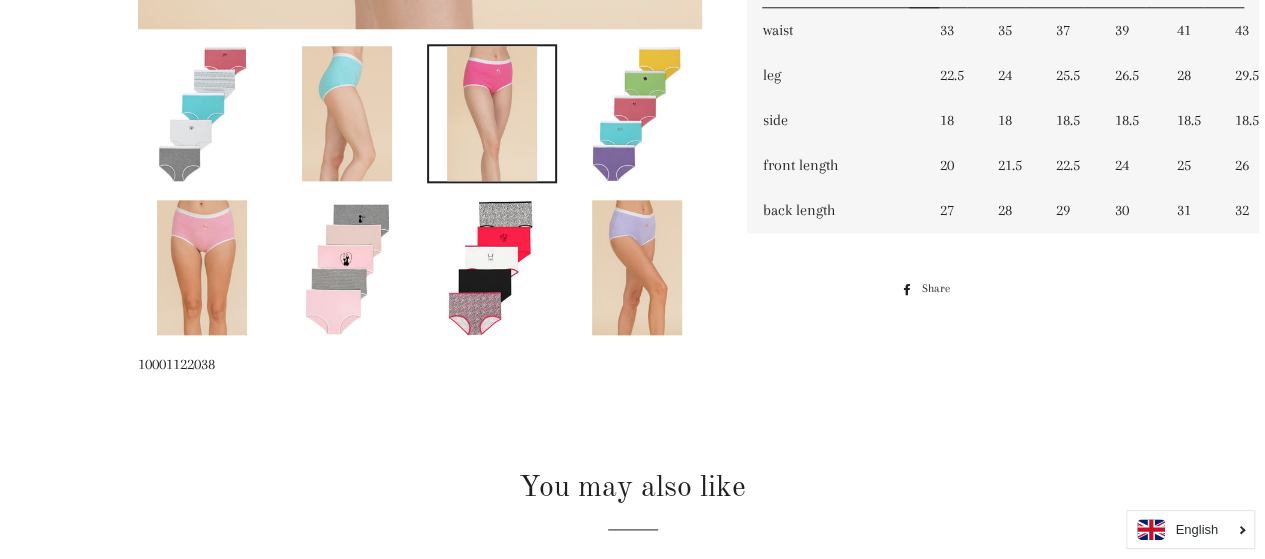 click at bounding box center [637, 113] 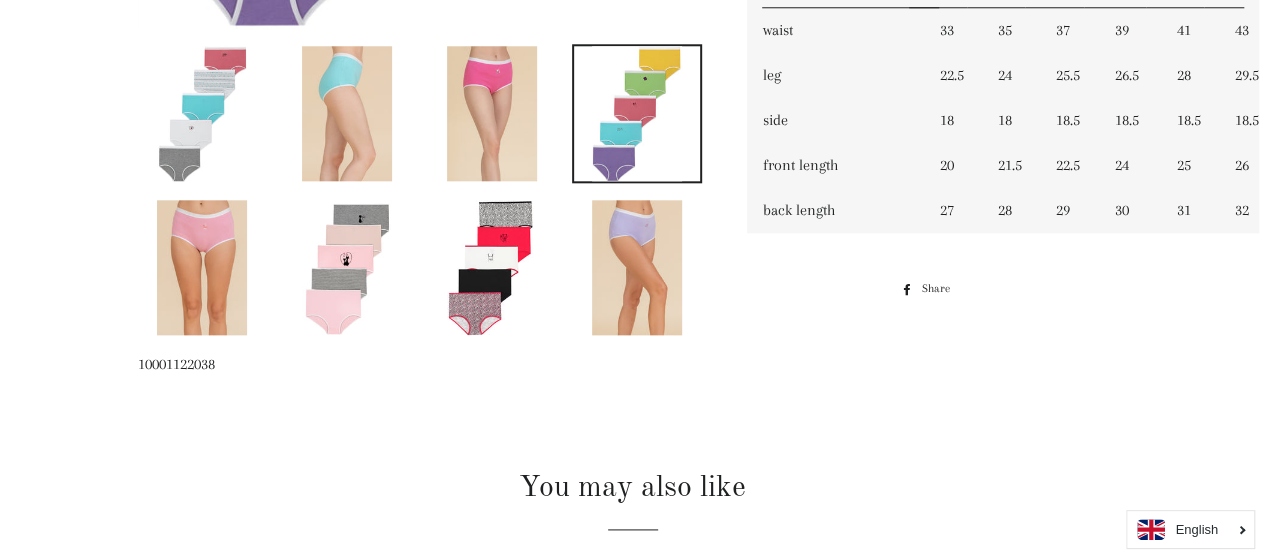 click at bounding box center [347, 267] 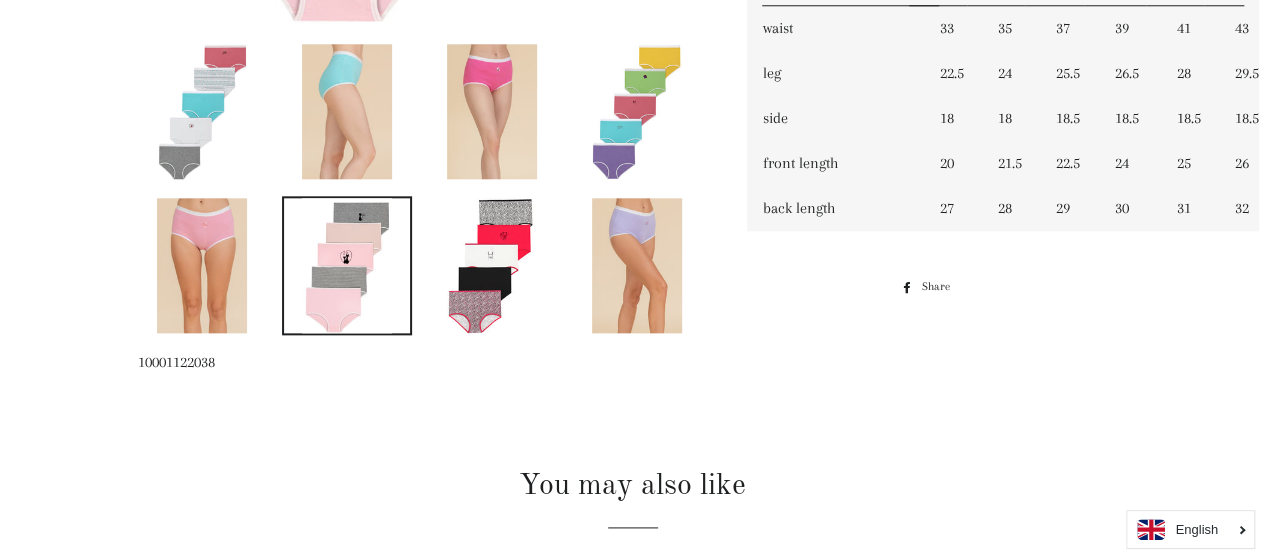 scroll, scrollTop: 1061, scrollLeft: 0, axis: vertical 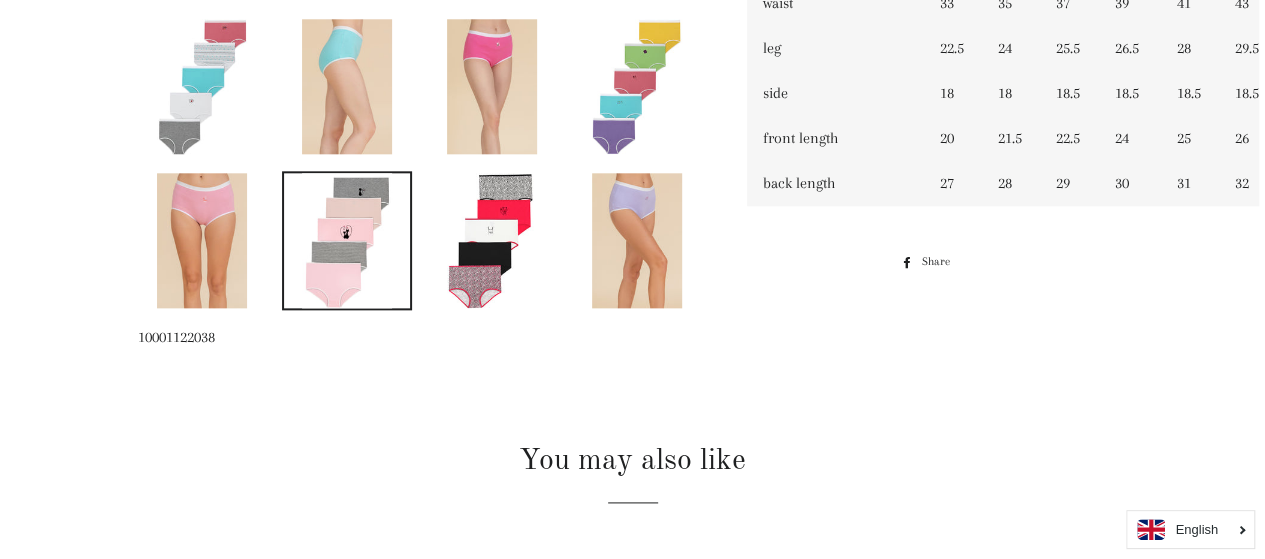 click at bounding box center [637, 86] 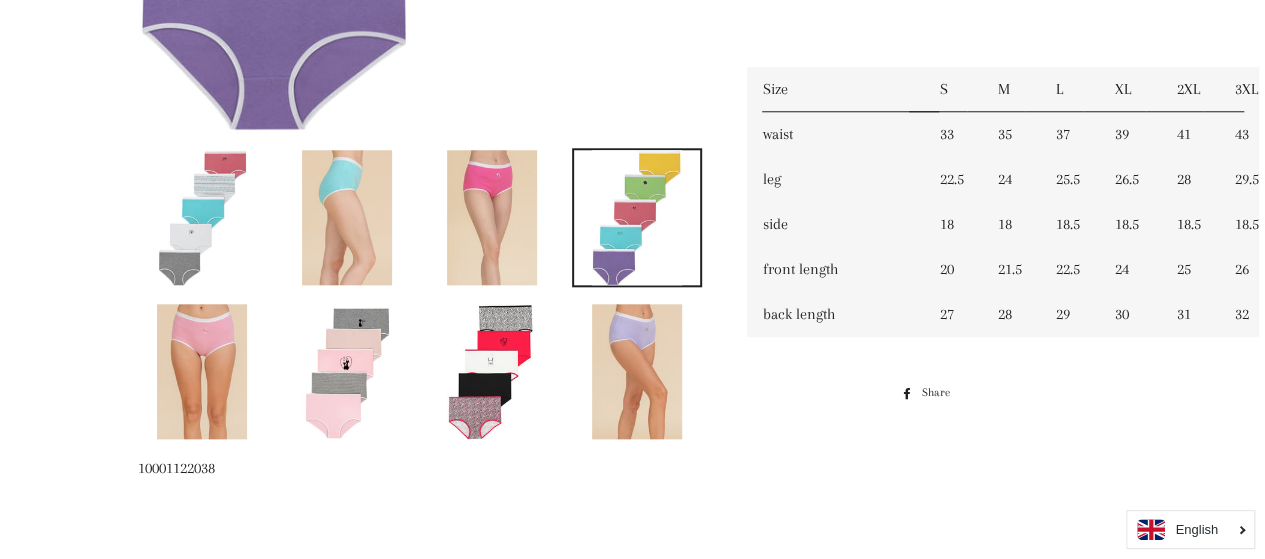 scroll, scrollTop: 440, scrollLeft: 0, axis: vertical 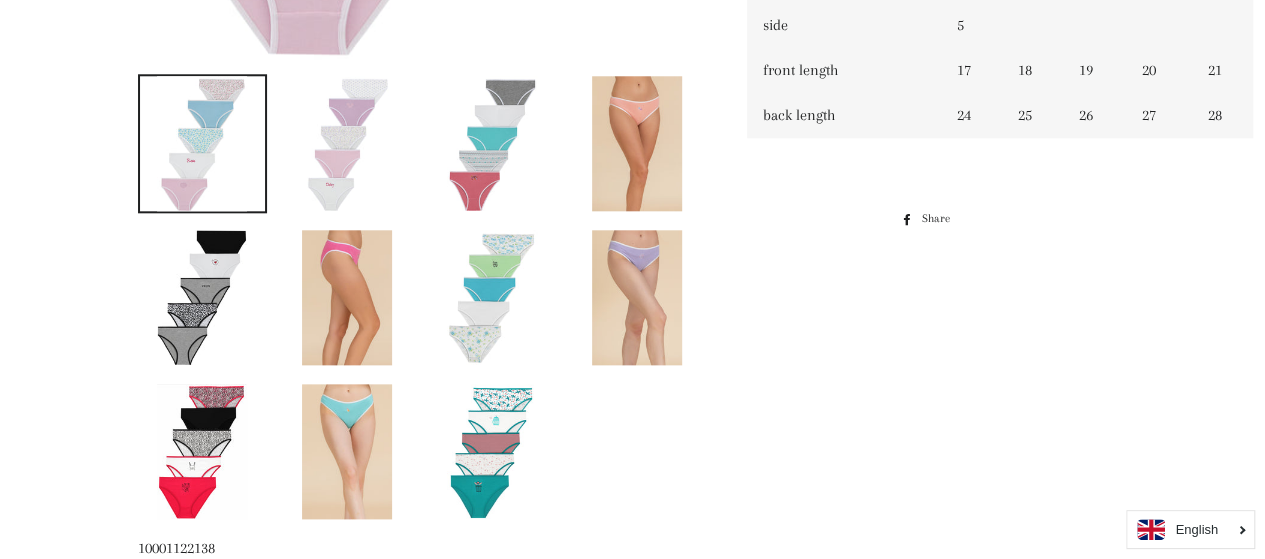 click at bounding box center [637, 143] 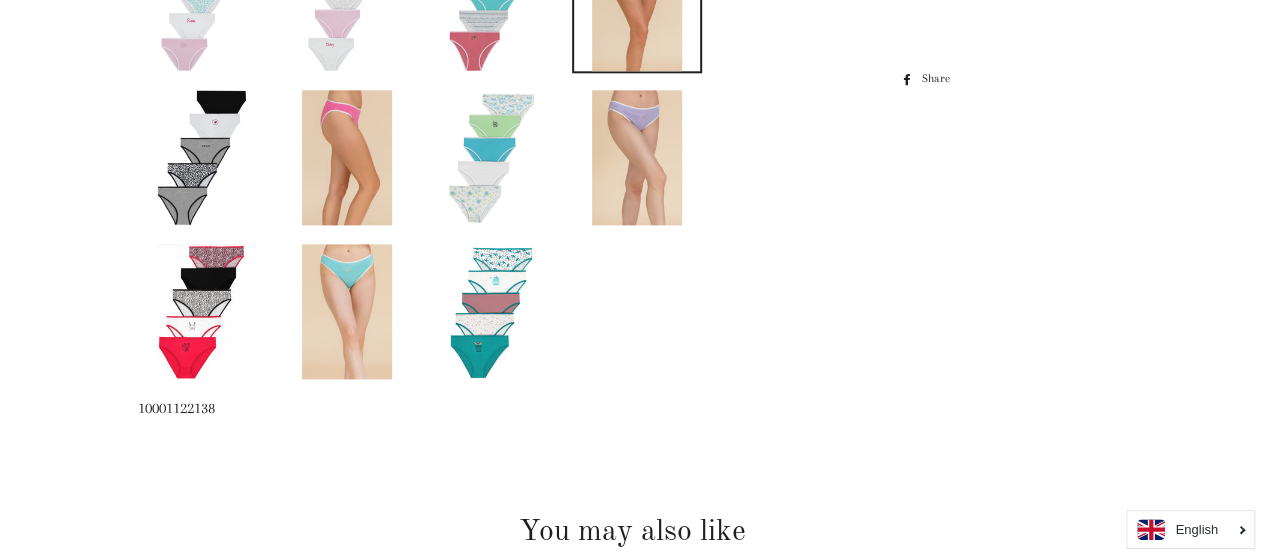 scroll, scrollTop: 1110, scrollLeft: 0, axis: vertical 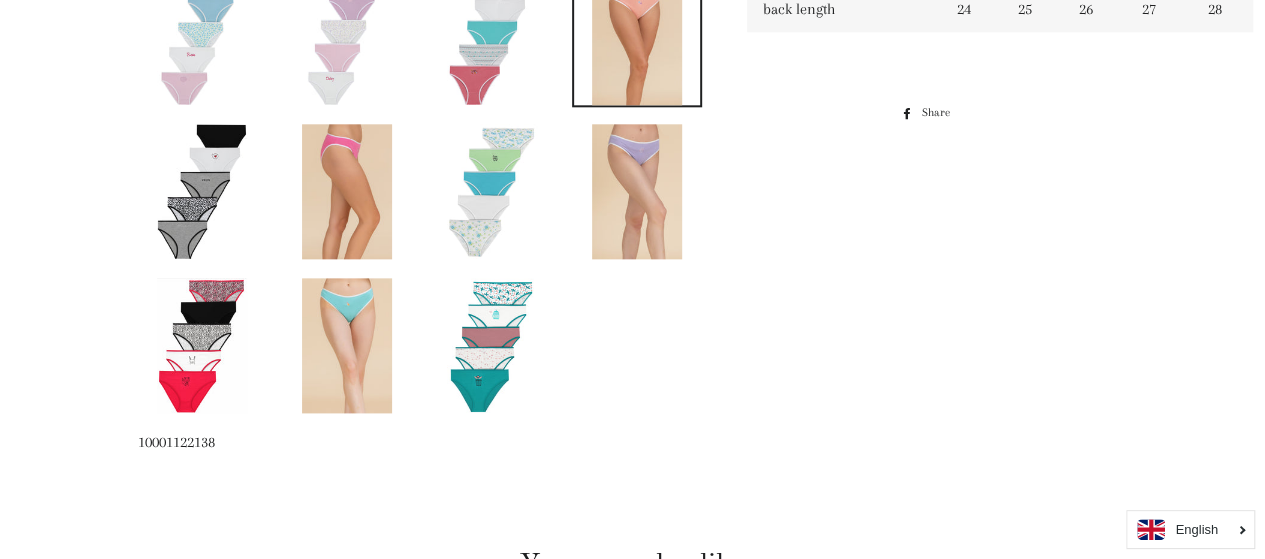 click at bounding box center [492, 191] 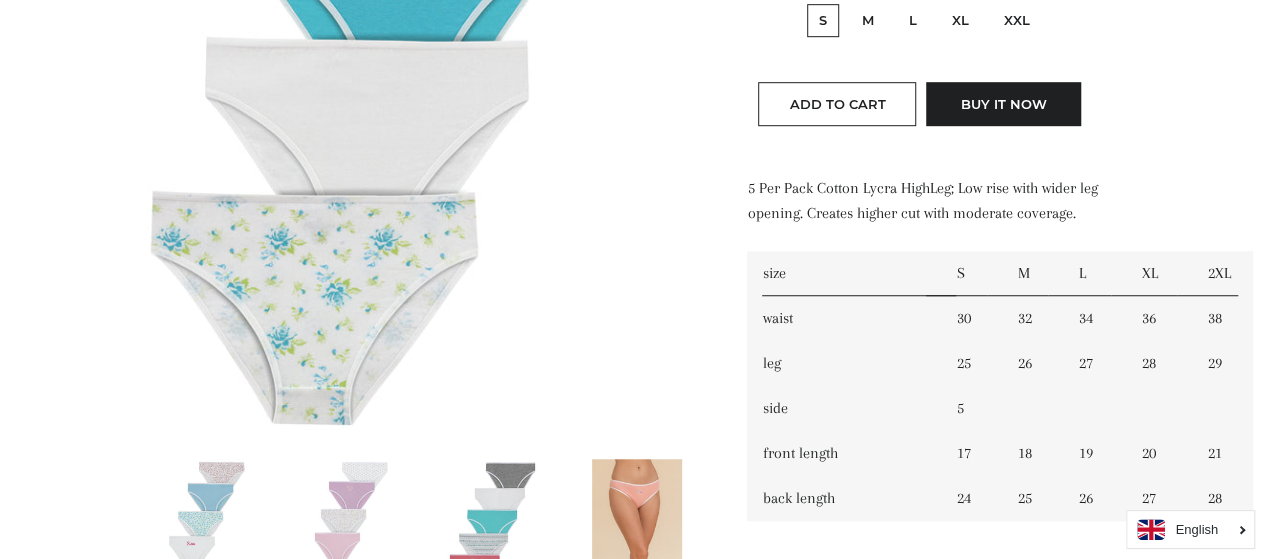 scroll, scrollTop: 132, scrollLeft: 0, axis: vertical 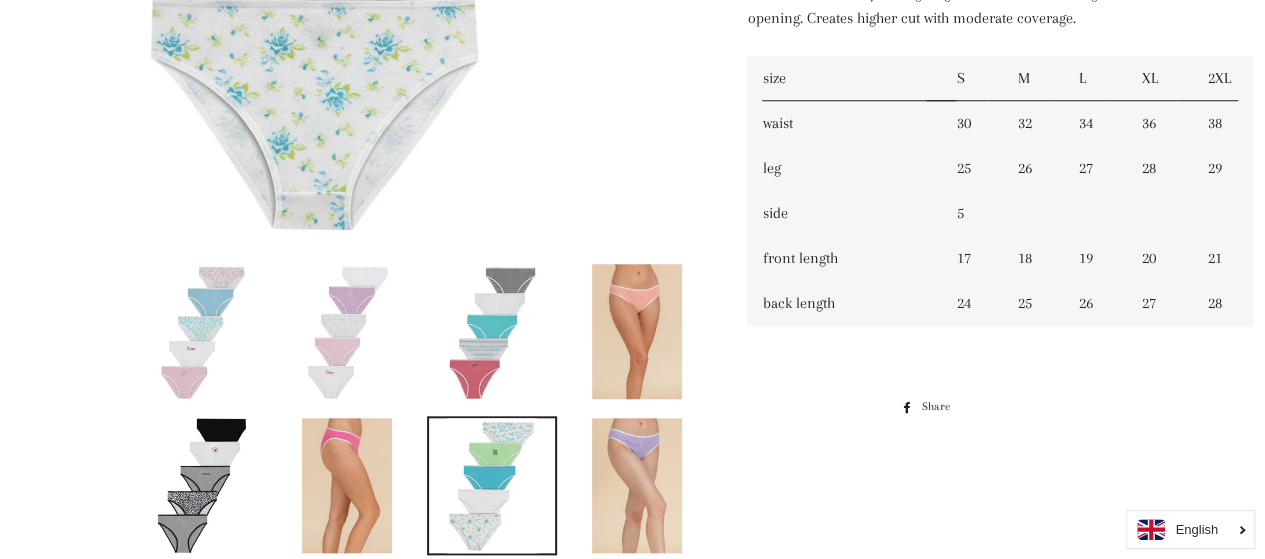 click at bounding box center [202, 331] 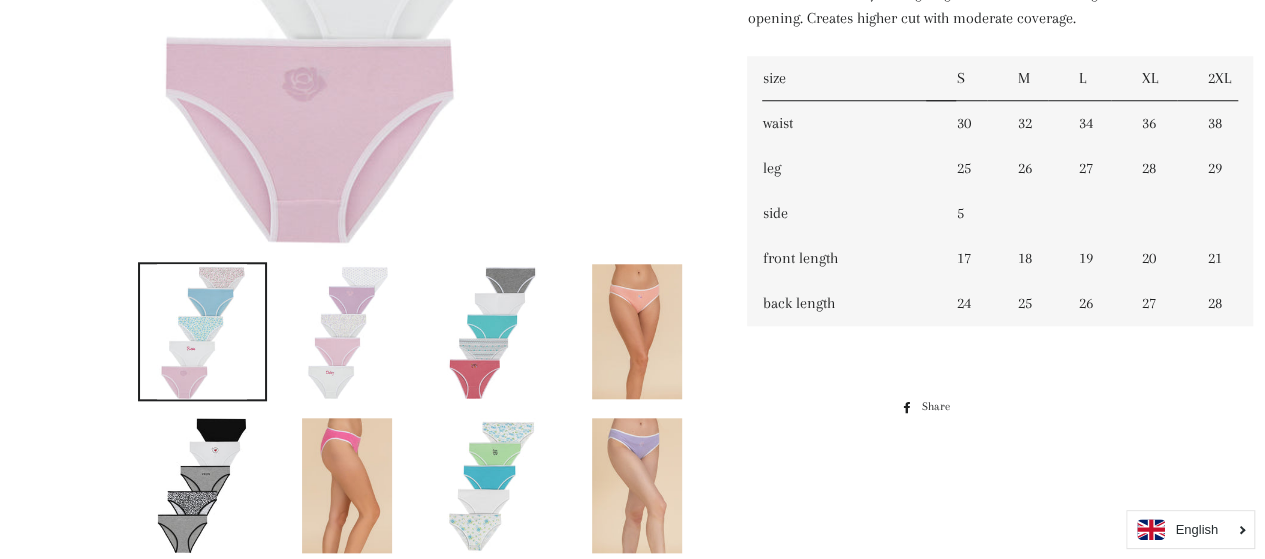 scroll, scrollTop: 1663, scrollLeft: 0, axis: vertical 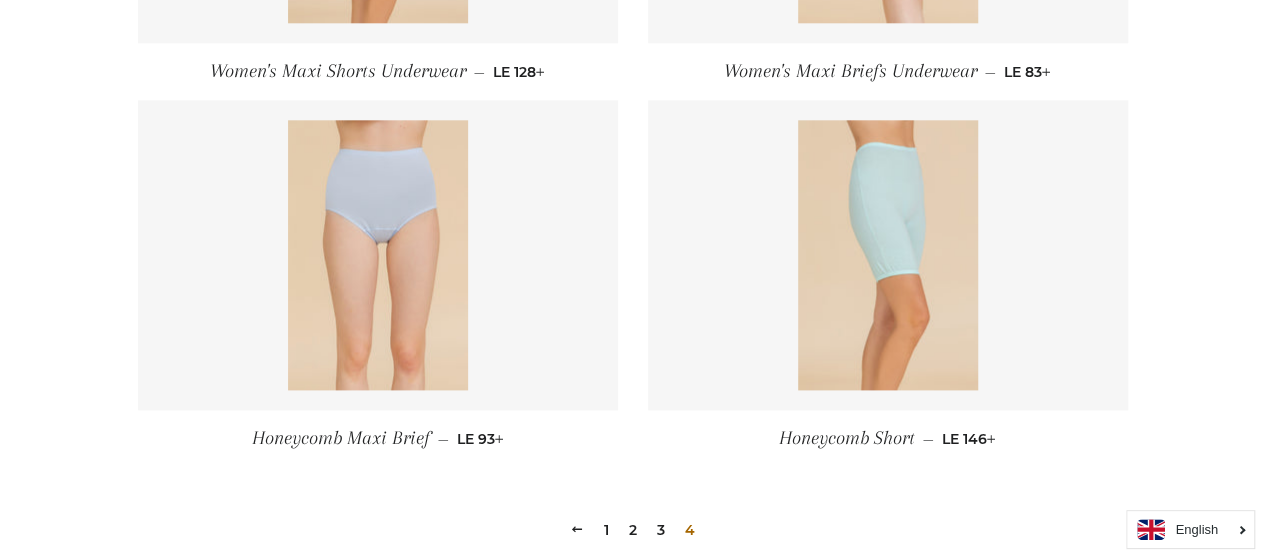 drag, startPoint x: 0, startPoint y: 0, endPoint x: 1279, endPoint y: 445, distance: 1354.2031 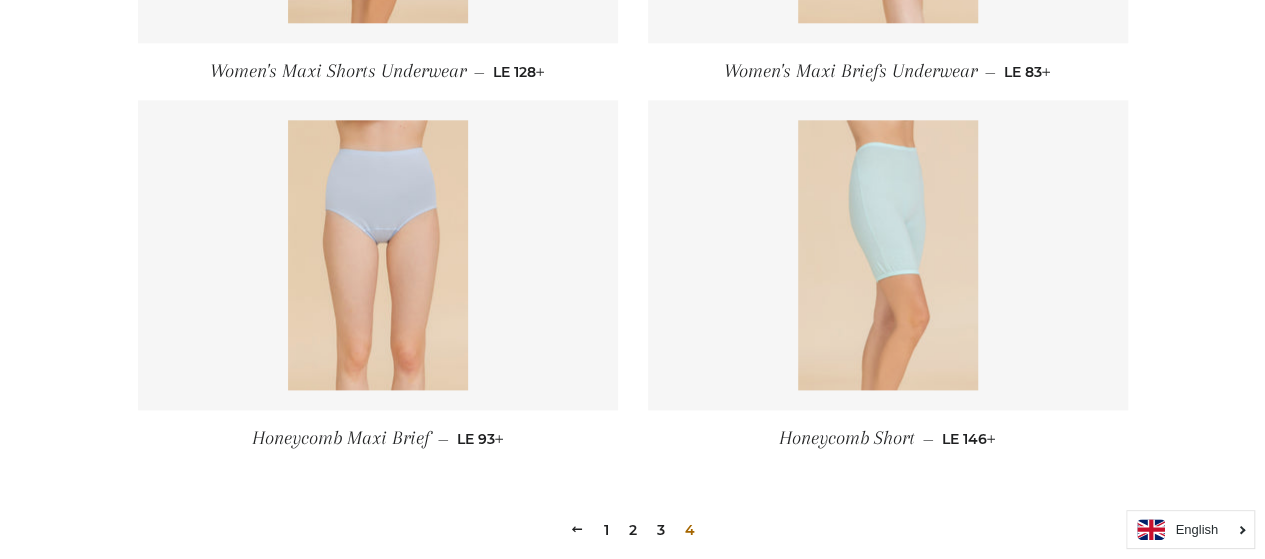 click at bounding box center [888, 255] 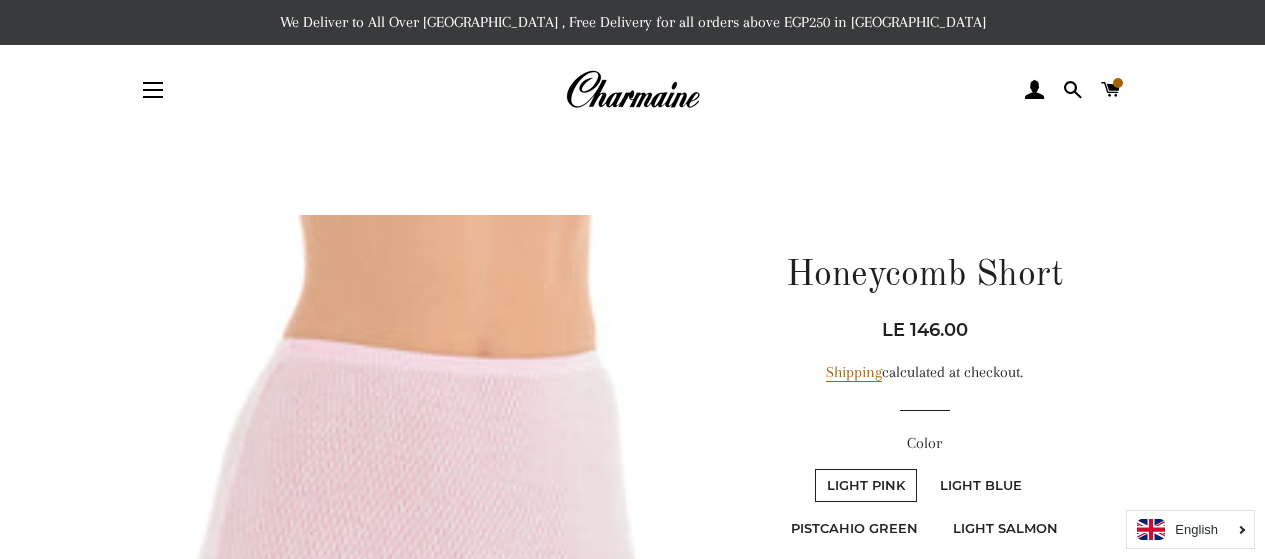 scroll, scrollTop: 0, scrollLeft: 0, axis: both 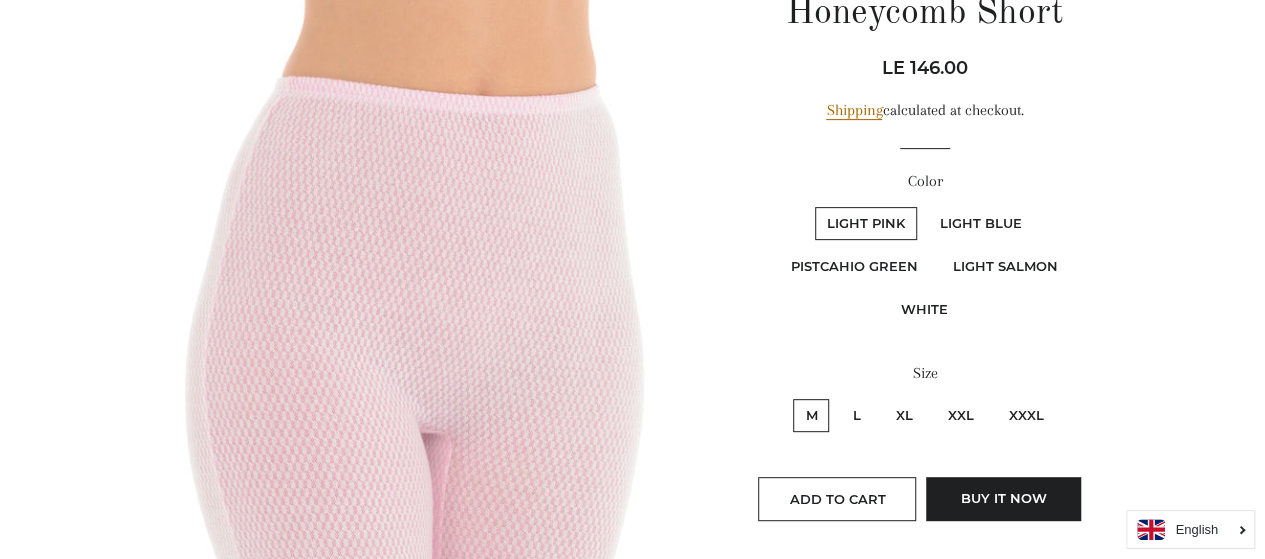 click on "Light Salmon" at bounding box center (1005, 266) 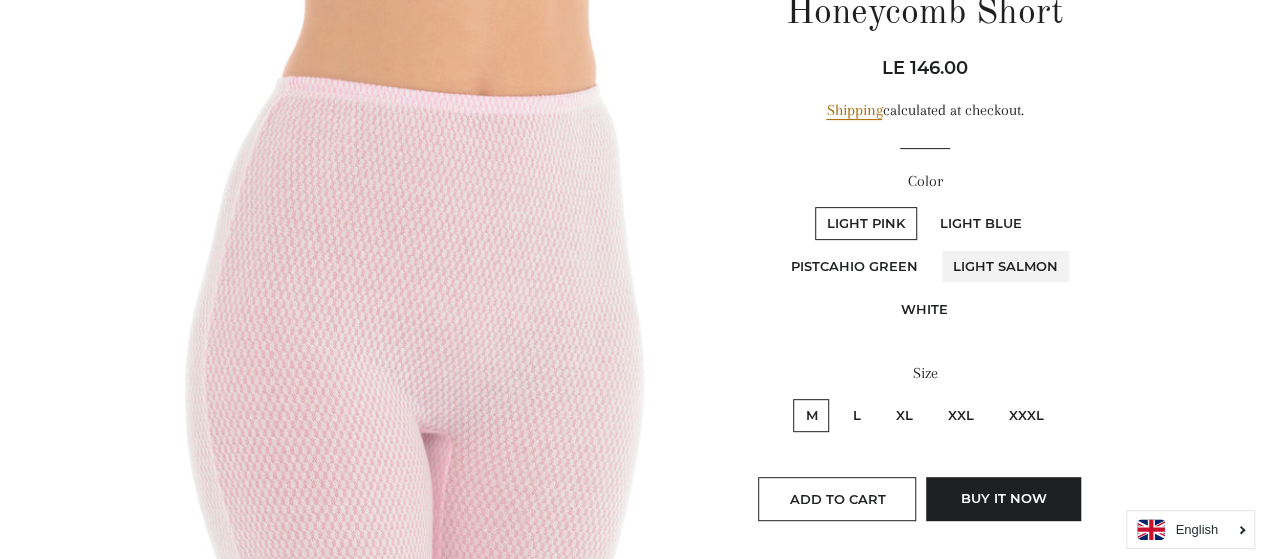 click on "Light Salmon" at bounding box center (938, 247) 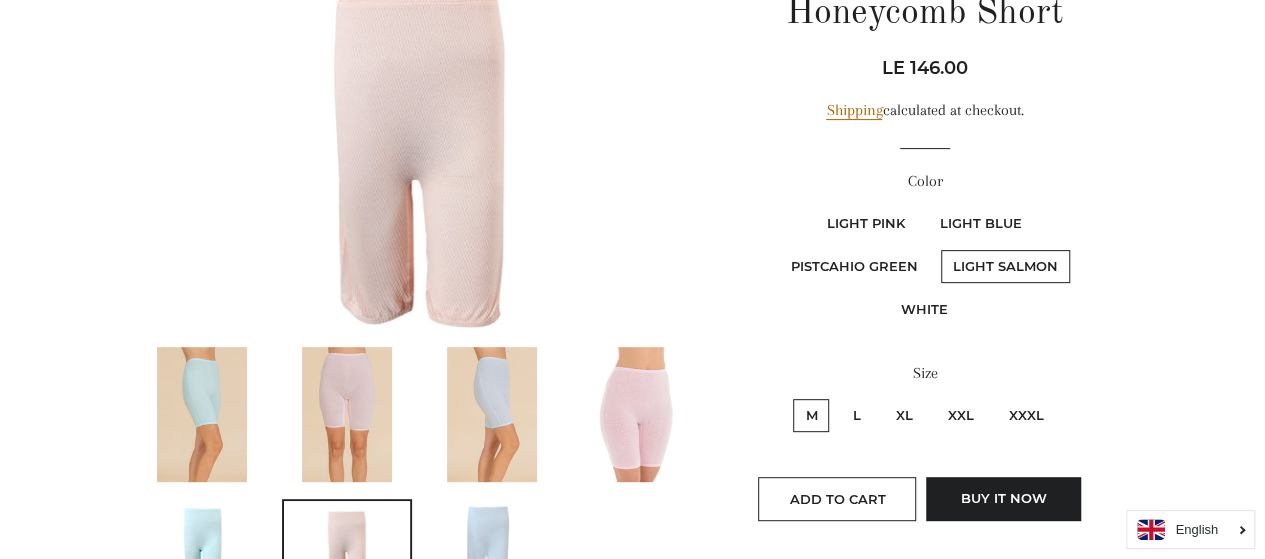 click on "Light Blue" at bounding box center (981, 223) 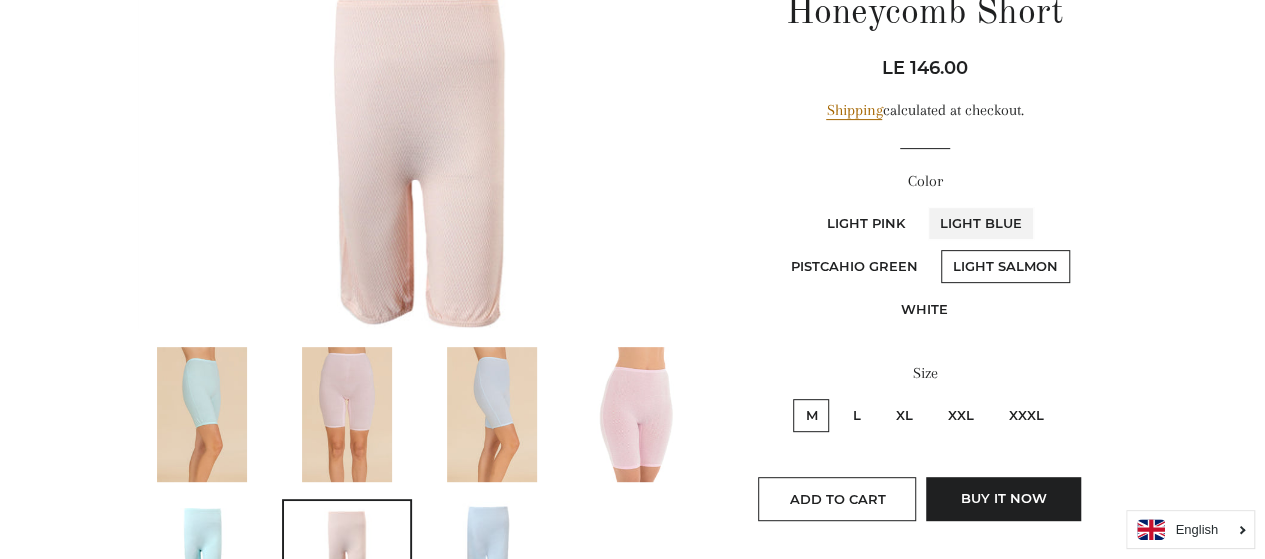 click on "Light Blue" at bounding box center (925, 204) 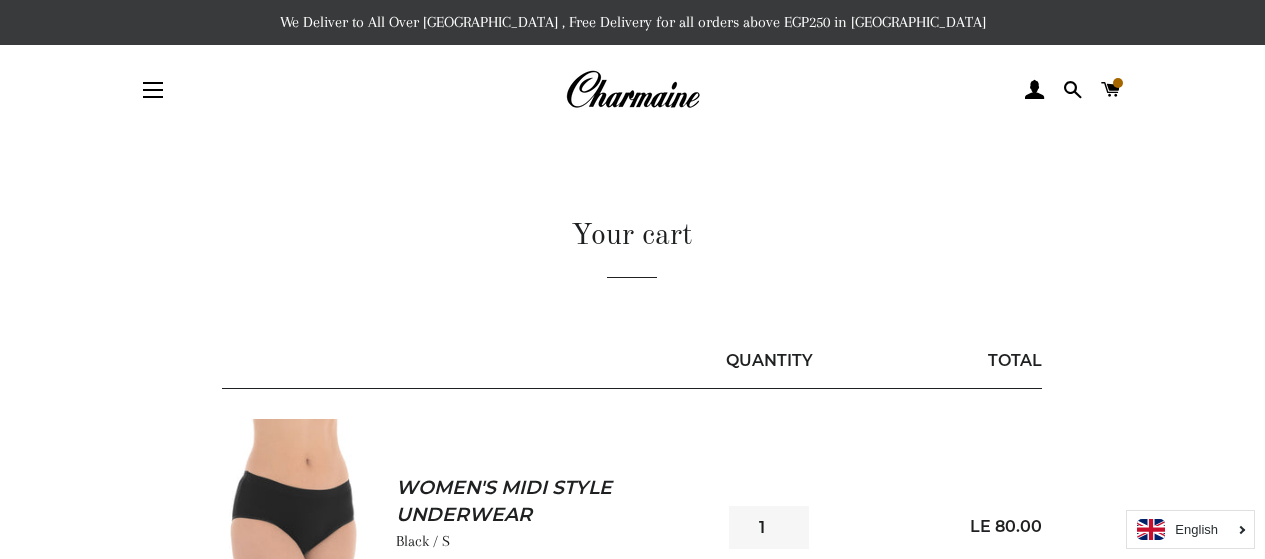scroll, scrollTop: 332, scrollLeft: 0, axis: vertical 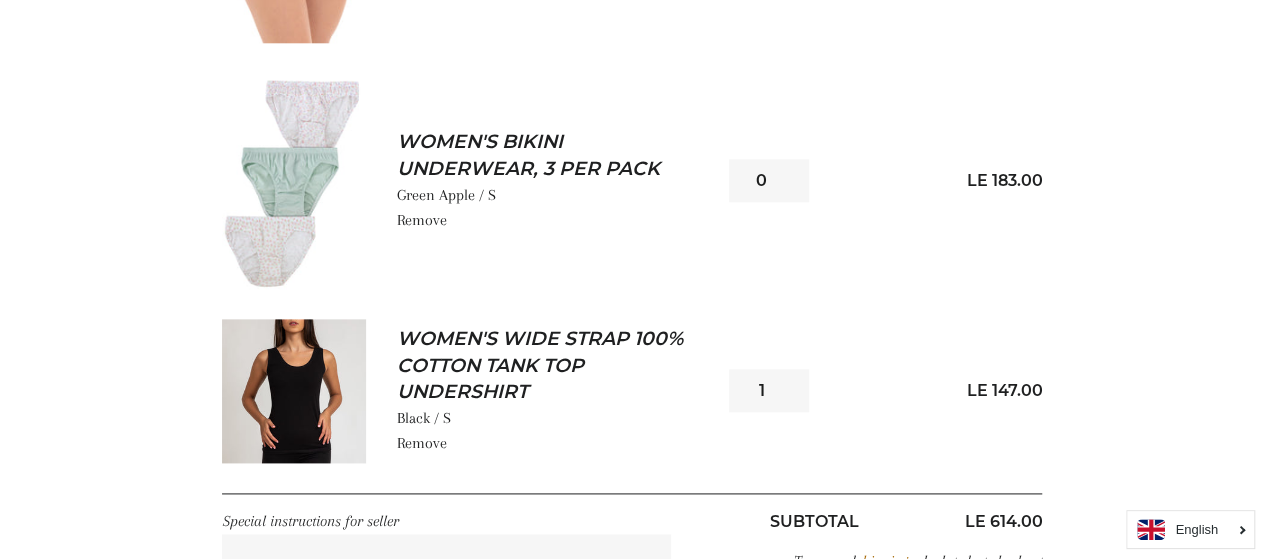 type on "0" 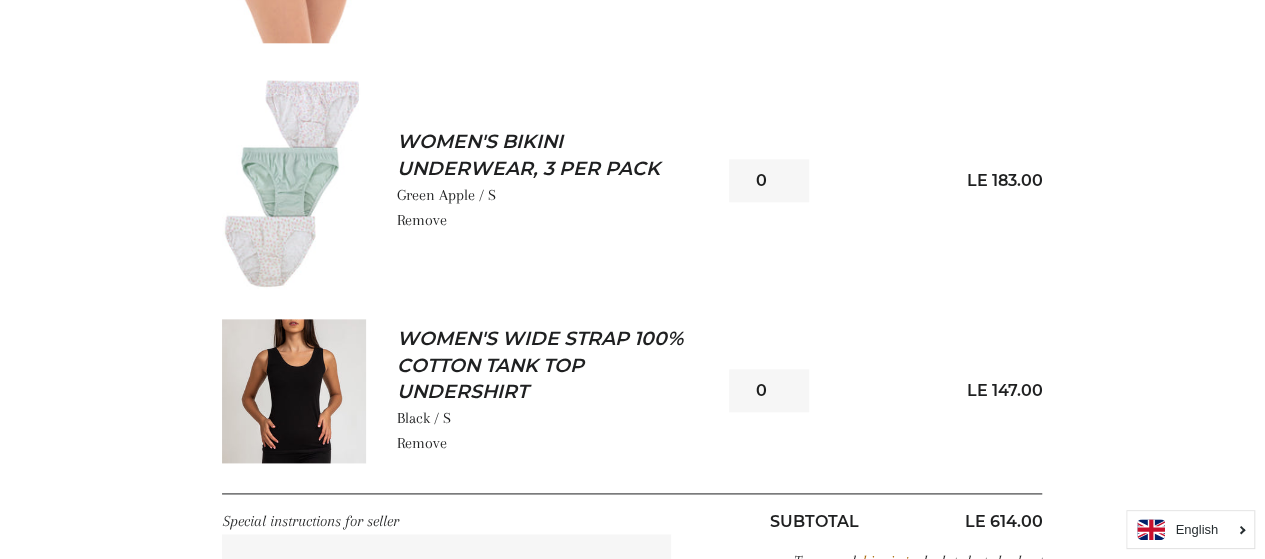 type on "0" 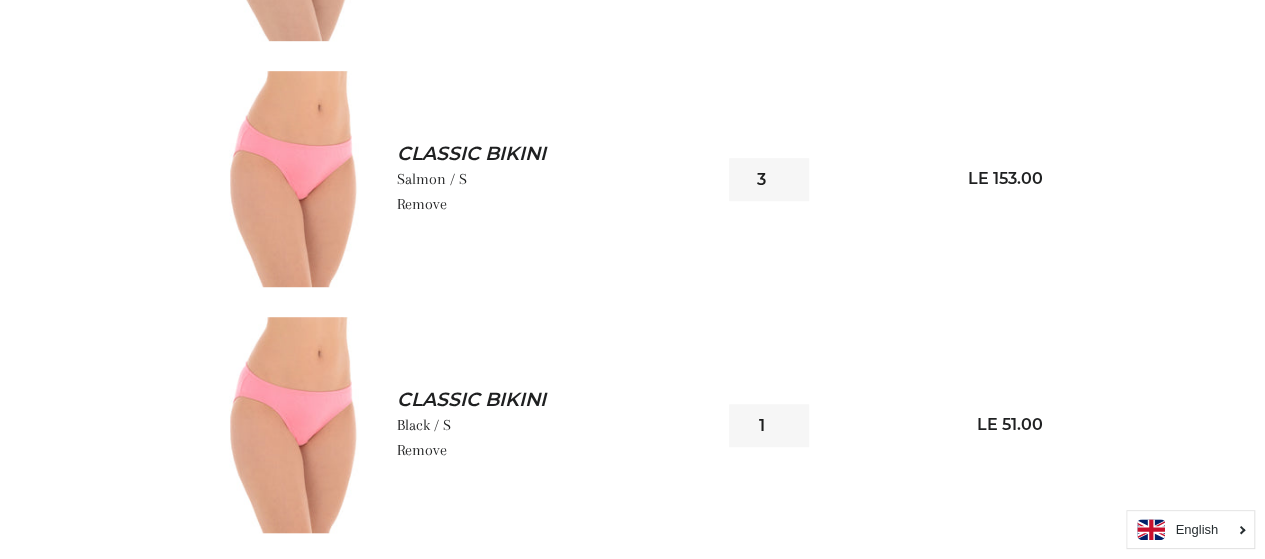scroll, scrollTop: 105, scrollLeft: 0, axis: vertical 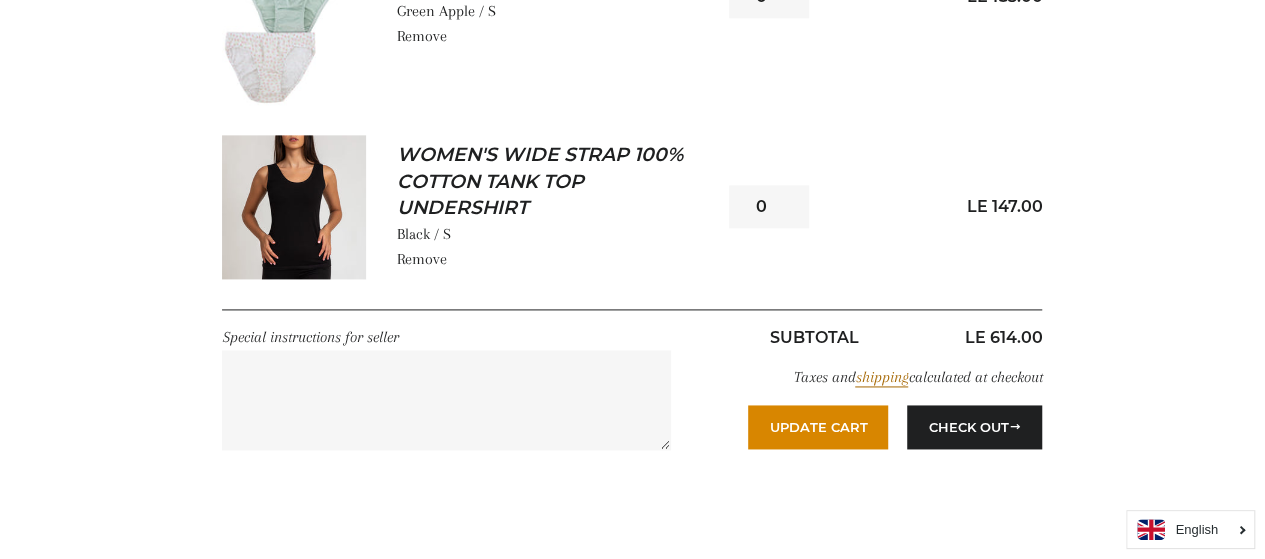click on "Update Cart" at bounding box center (818, 427) 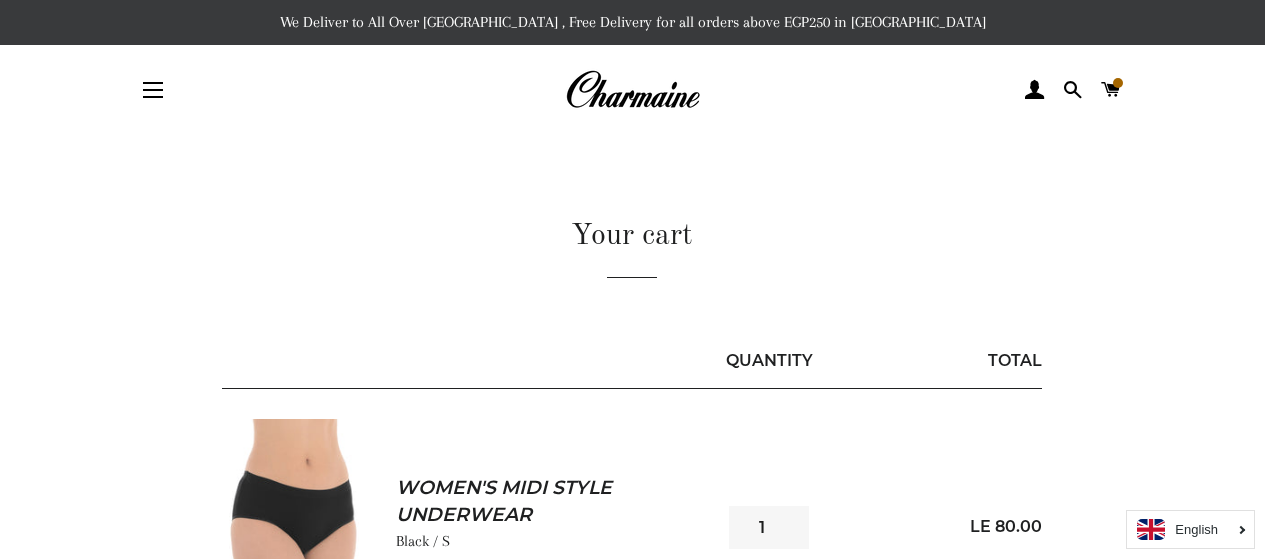 scroll, scrollTop: 0, scrollLeft: 0, axis: both 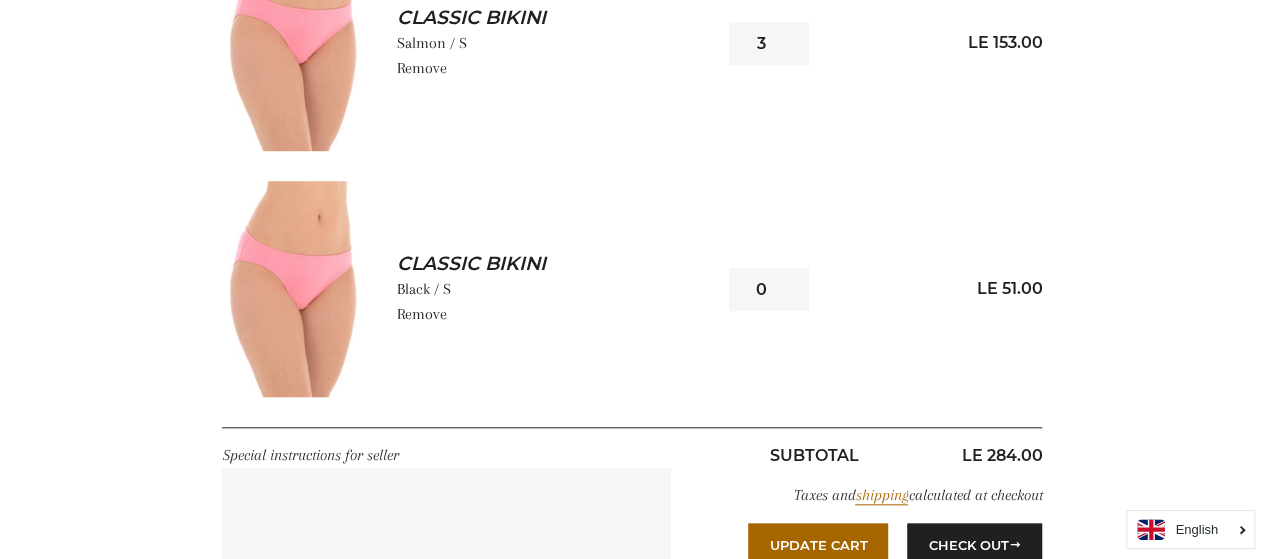 type on "0" 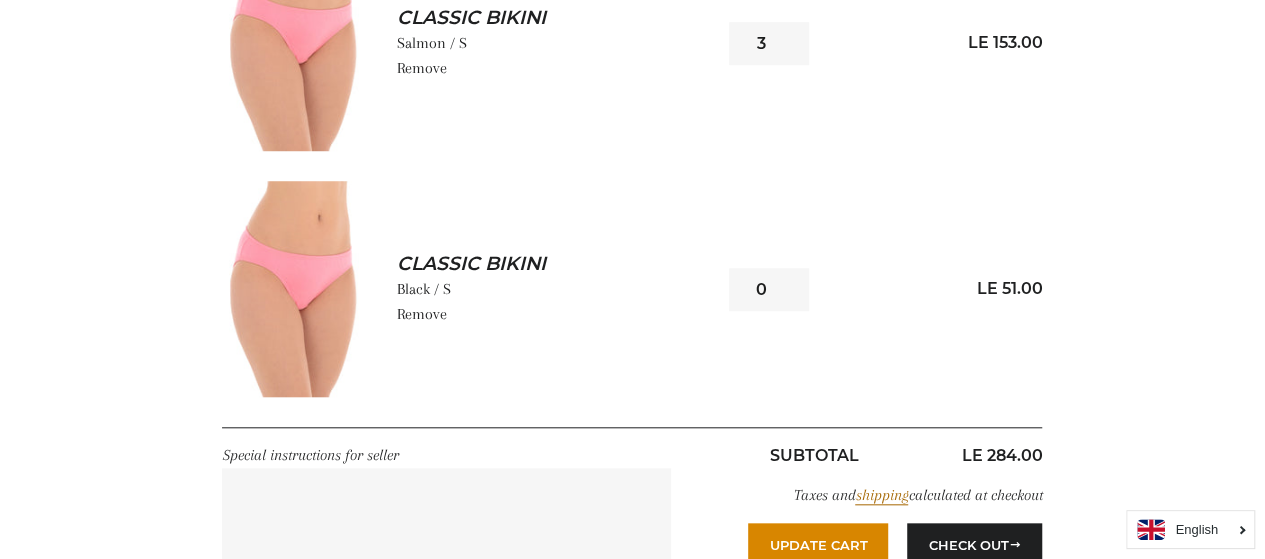 click on "Update Cart" at bounding box center (818, 545) 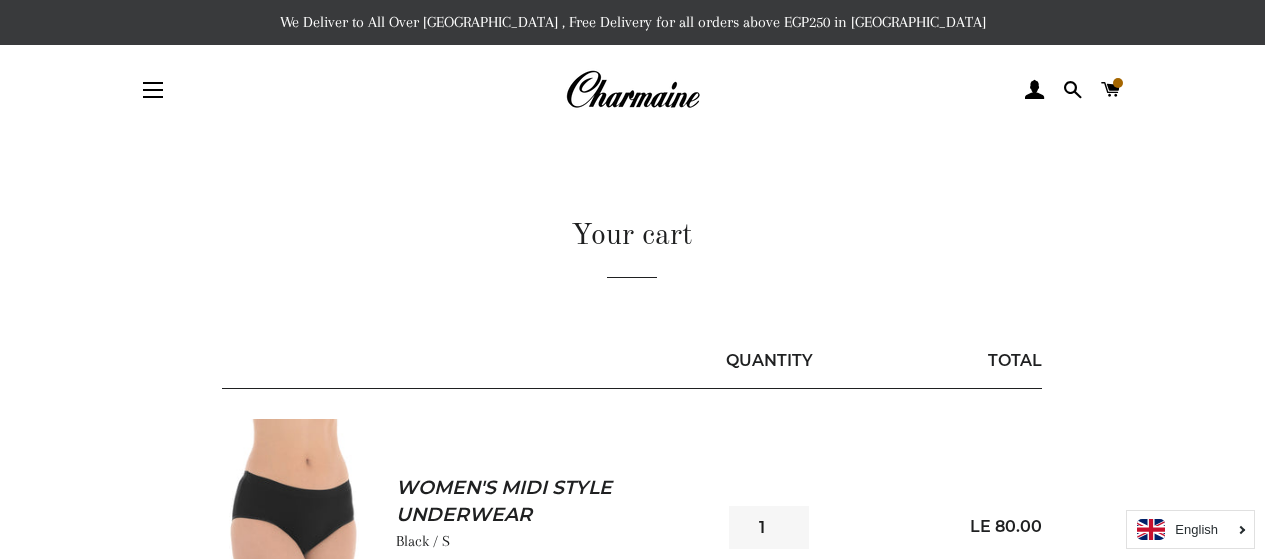 scroll, scrollTop: 0, scrollLeft: 0, axis: both 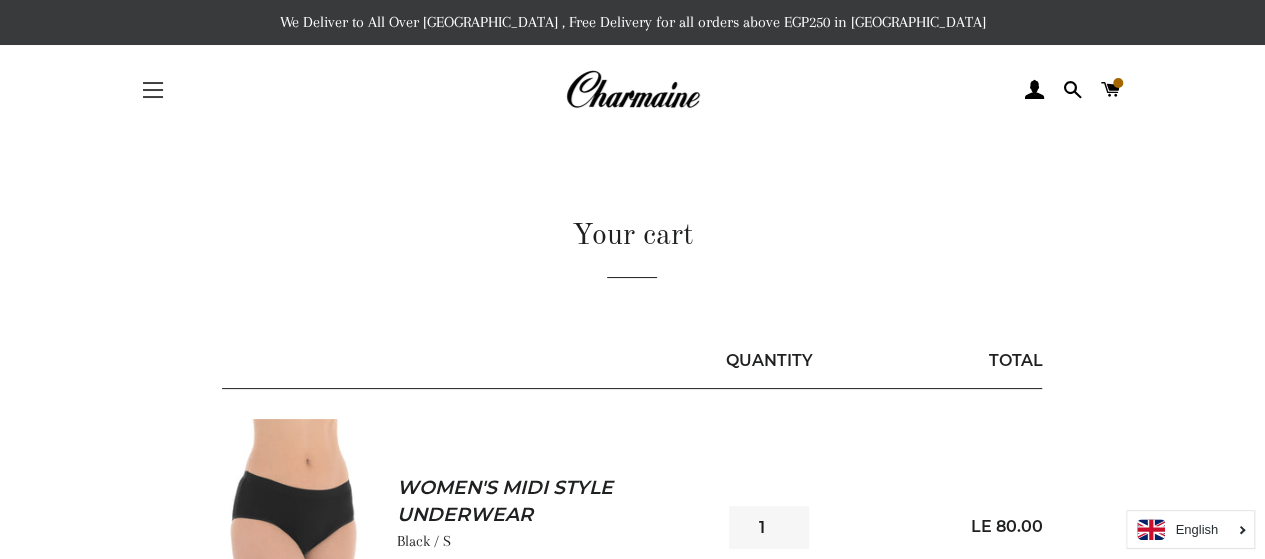 click on "Site navigation" at bounding box center (153, 90) 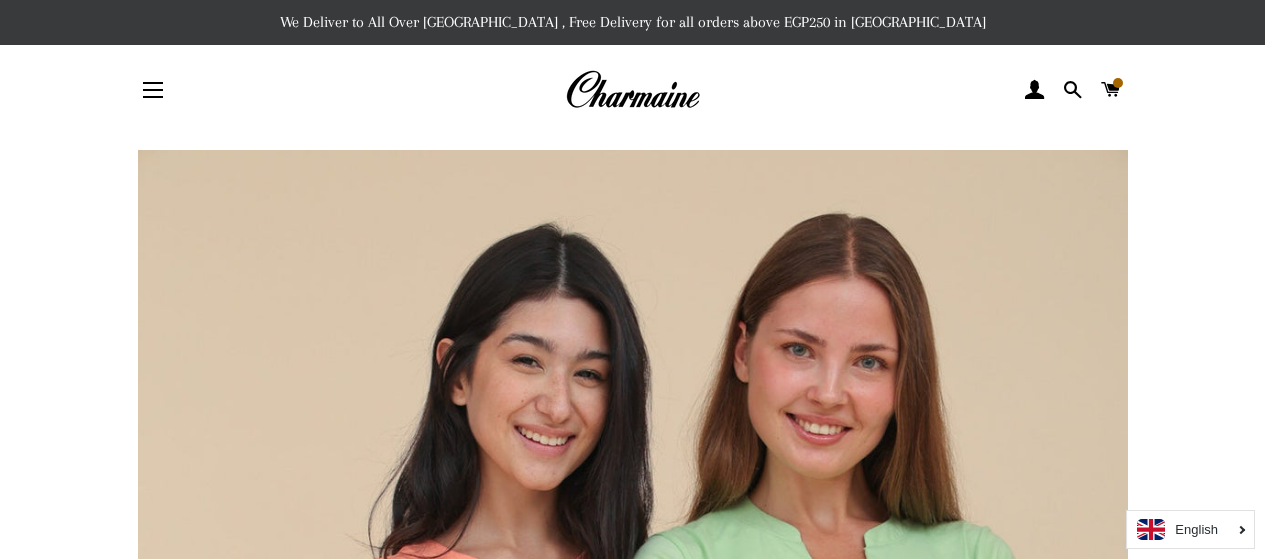 scroll, scrollTop: 0, scrollLeft: 0, axis: both 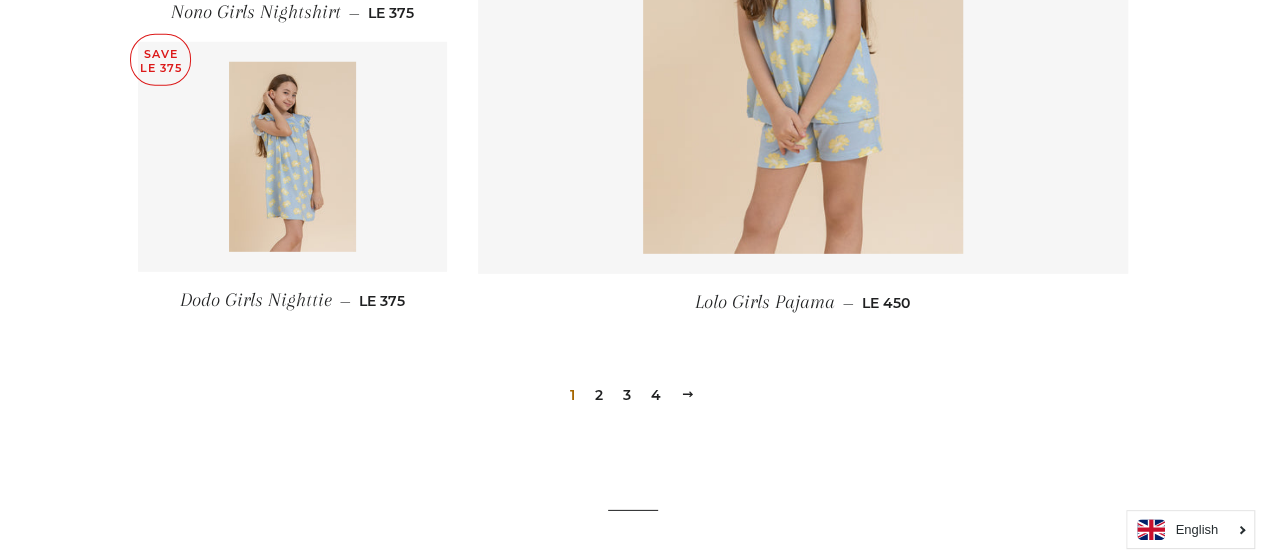 click on "2" at bounding box center [599, 395] 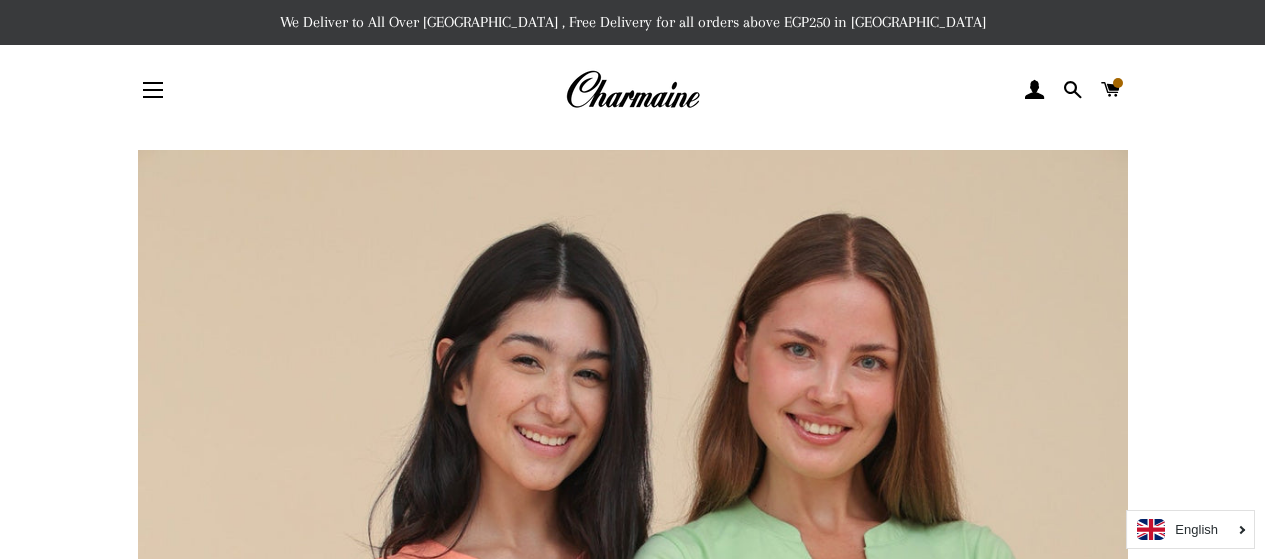 scroll, scrollTop: 0, scrollLeft: 0, axis: both 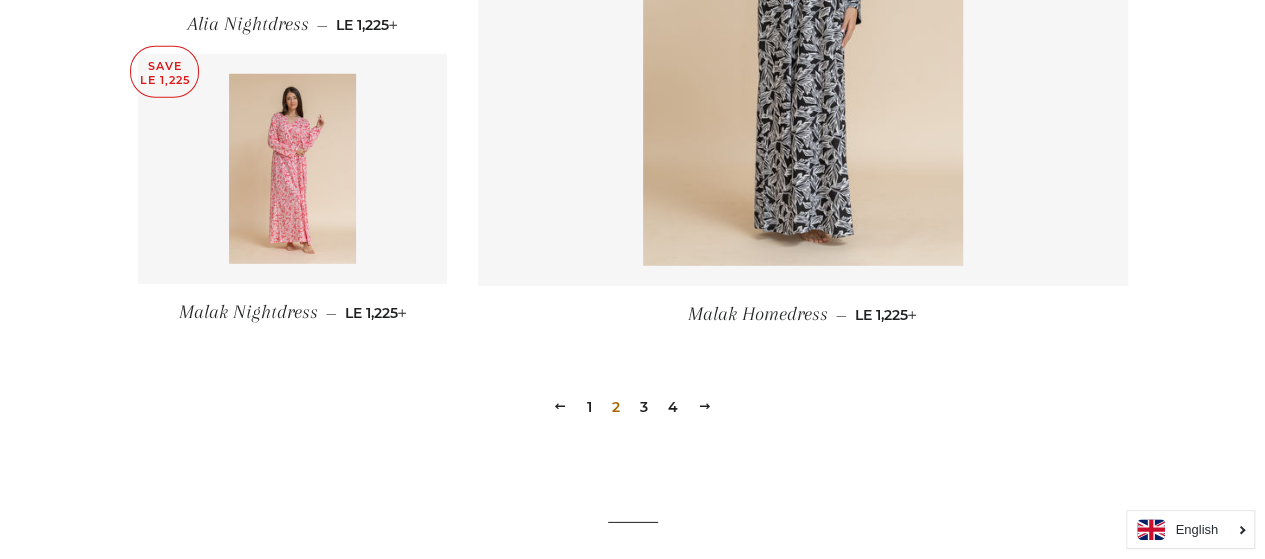 click on "3" at bounding box center [644, 407] 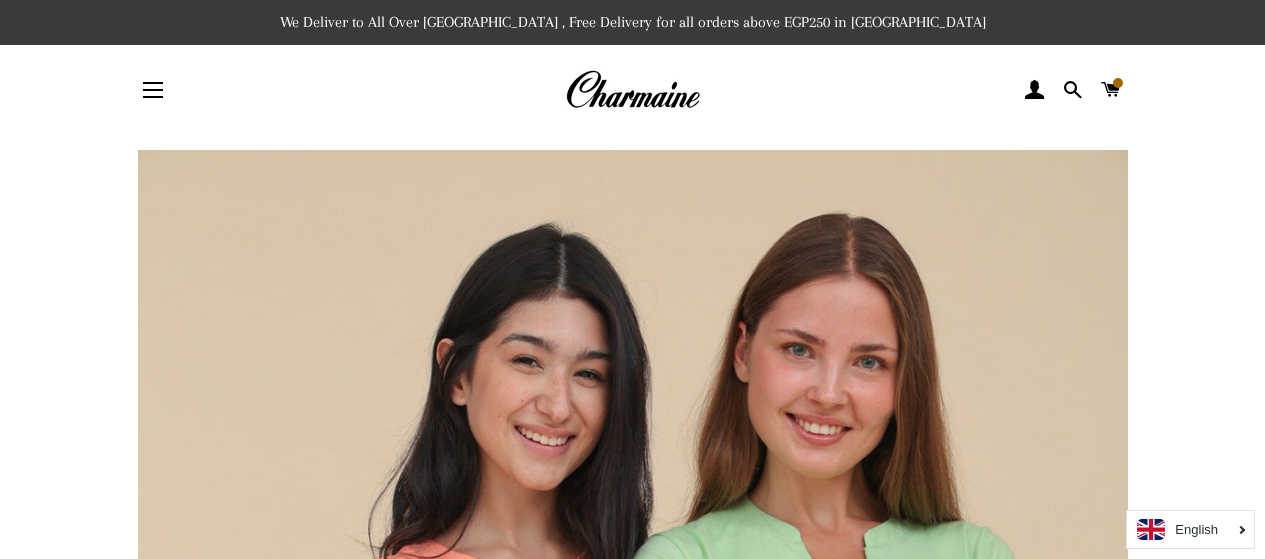 scroll, scrollTop: 0, scrollLeft: 0, axis: both 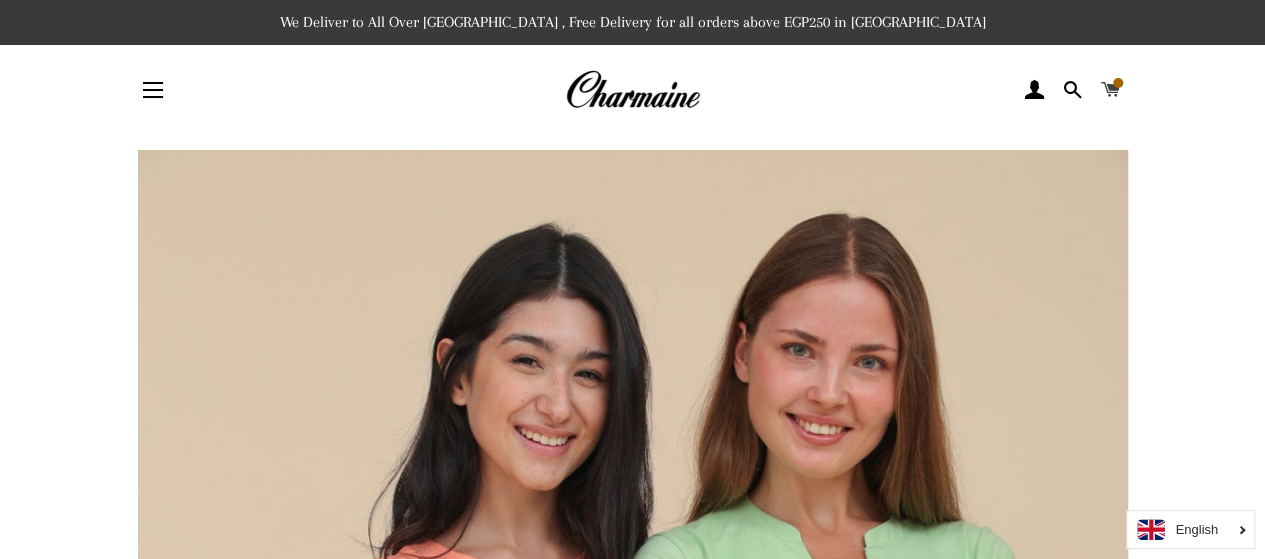 click at bounding box center [1118, 83] 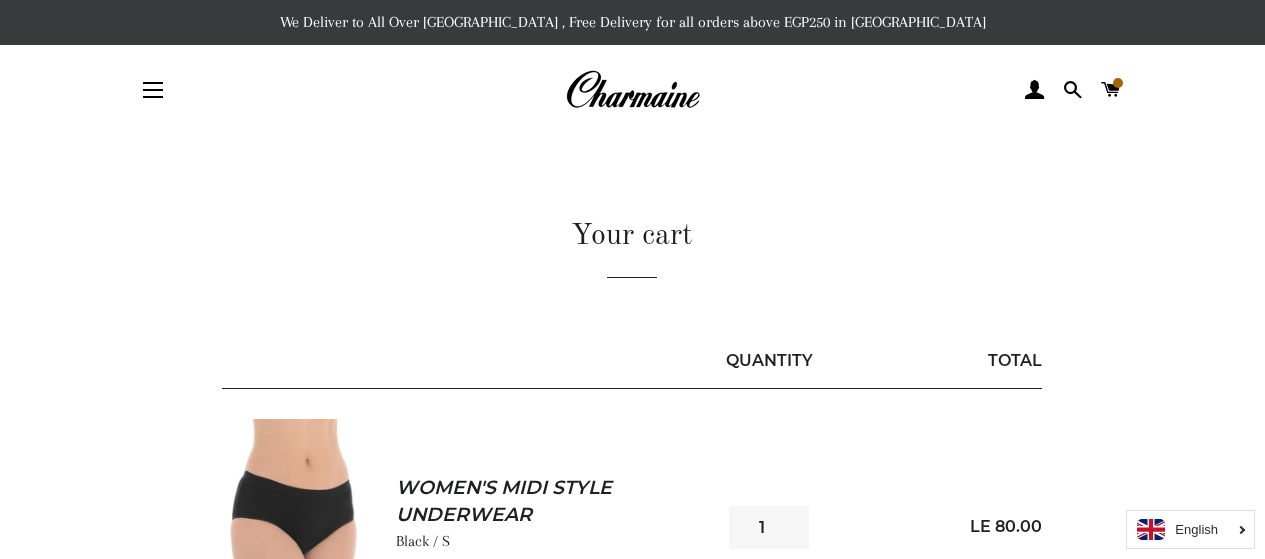 scroll, scrollTop: 0, scrollLeft: 0, axis: both 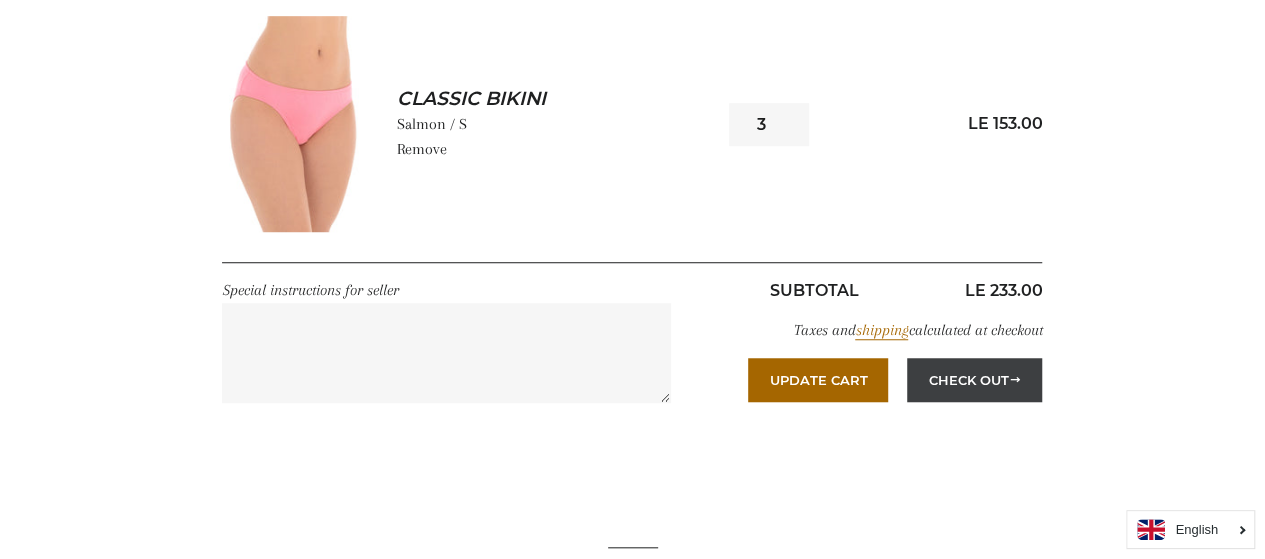click on "Check Out" at bounding box center [974, 380] 